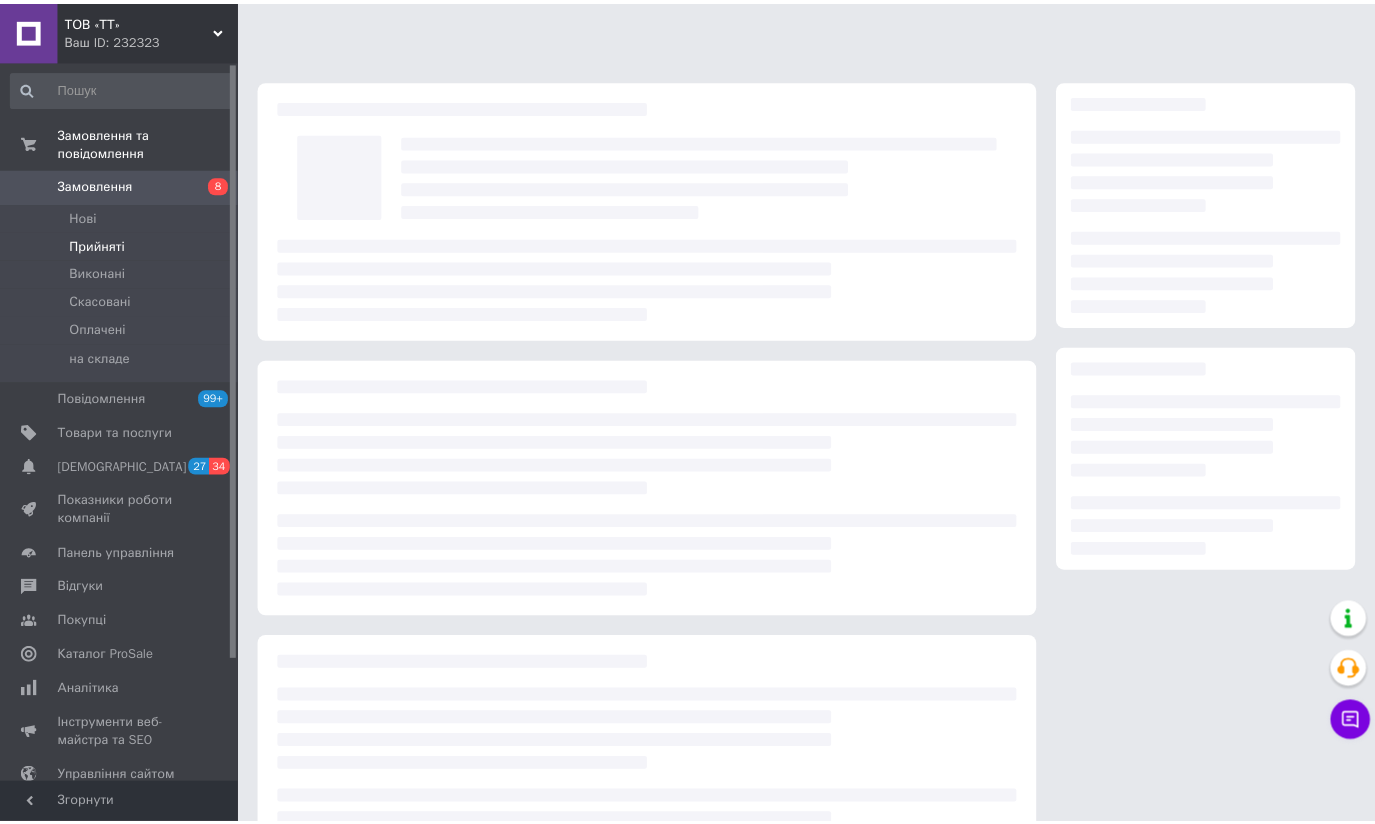 scroll, scrollTop: 0, scrollLeft: 0, axis: both 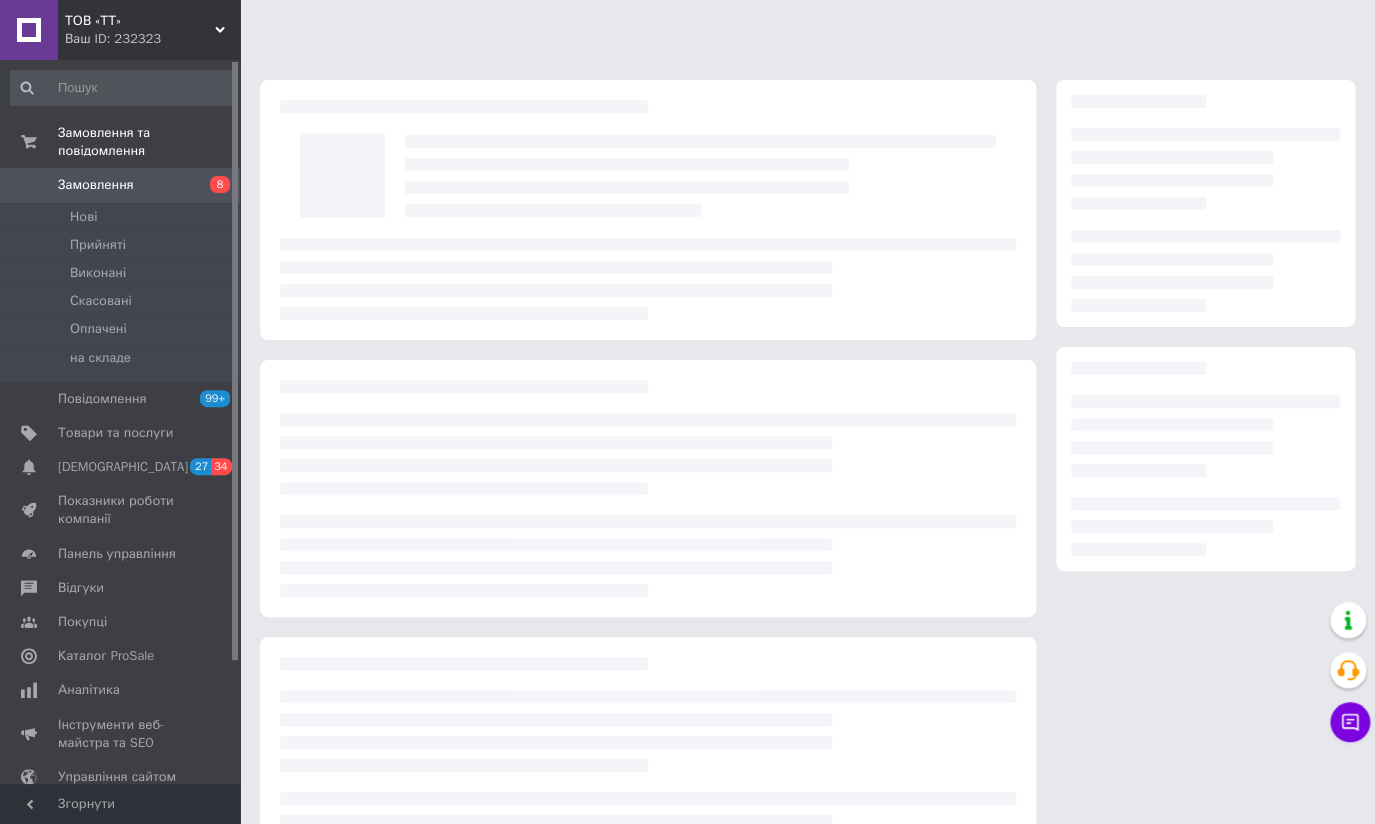 click on "8" at bounding box center [212, 185] 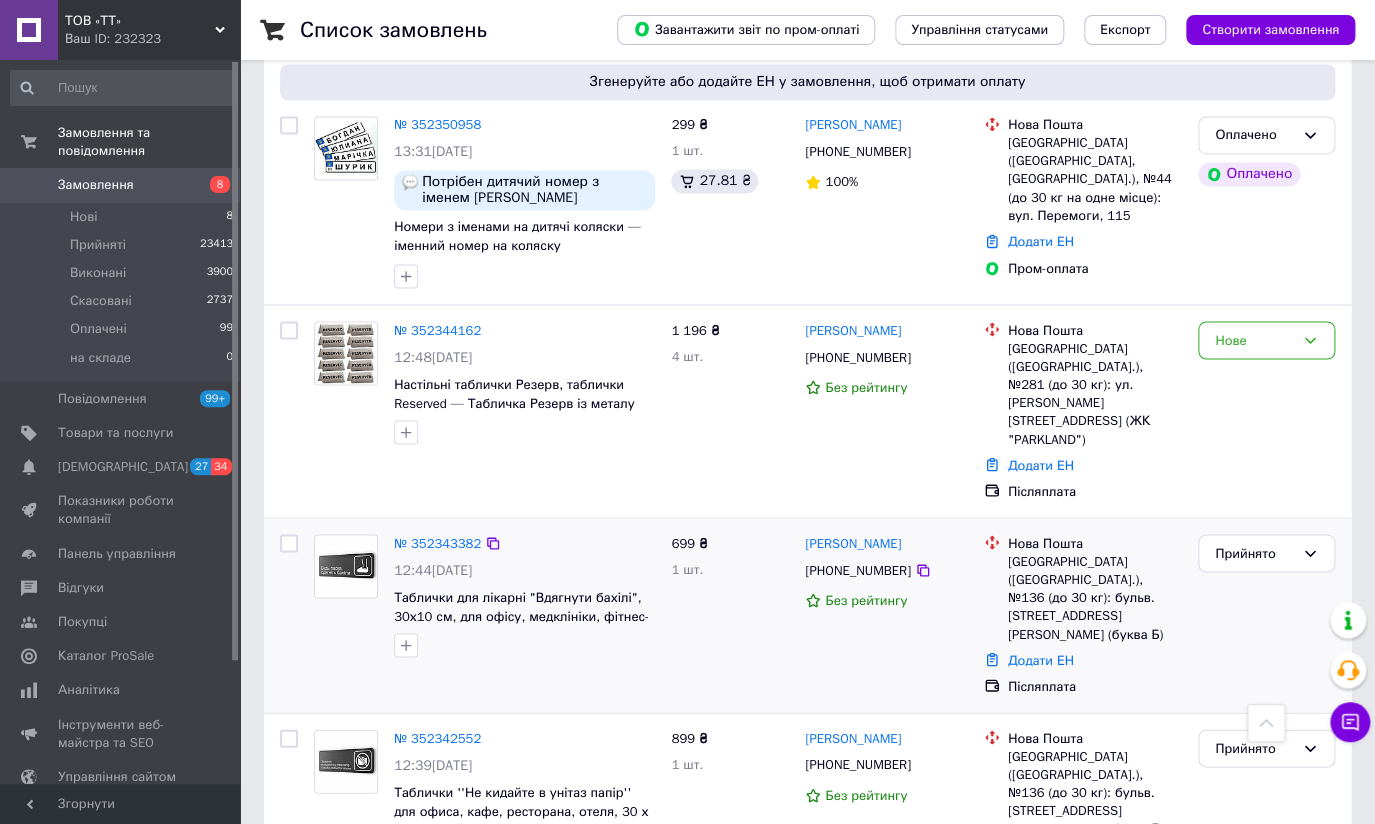scroll, scrollTop: 1272, scrollLeft: 0, axis: vertical 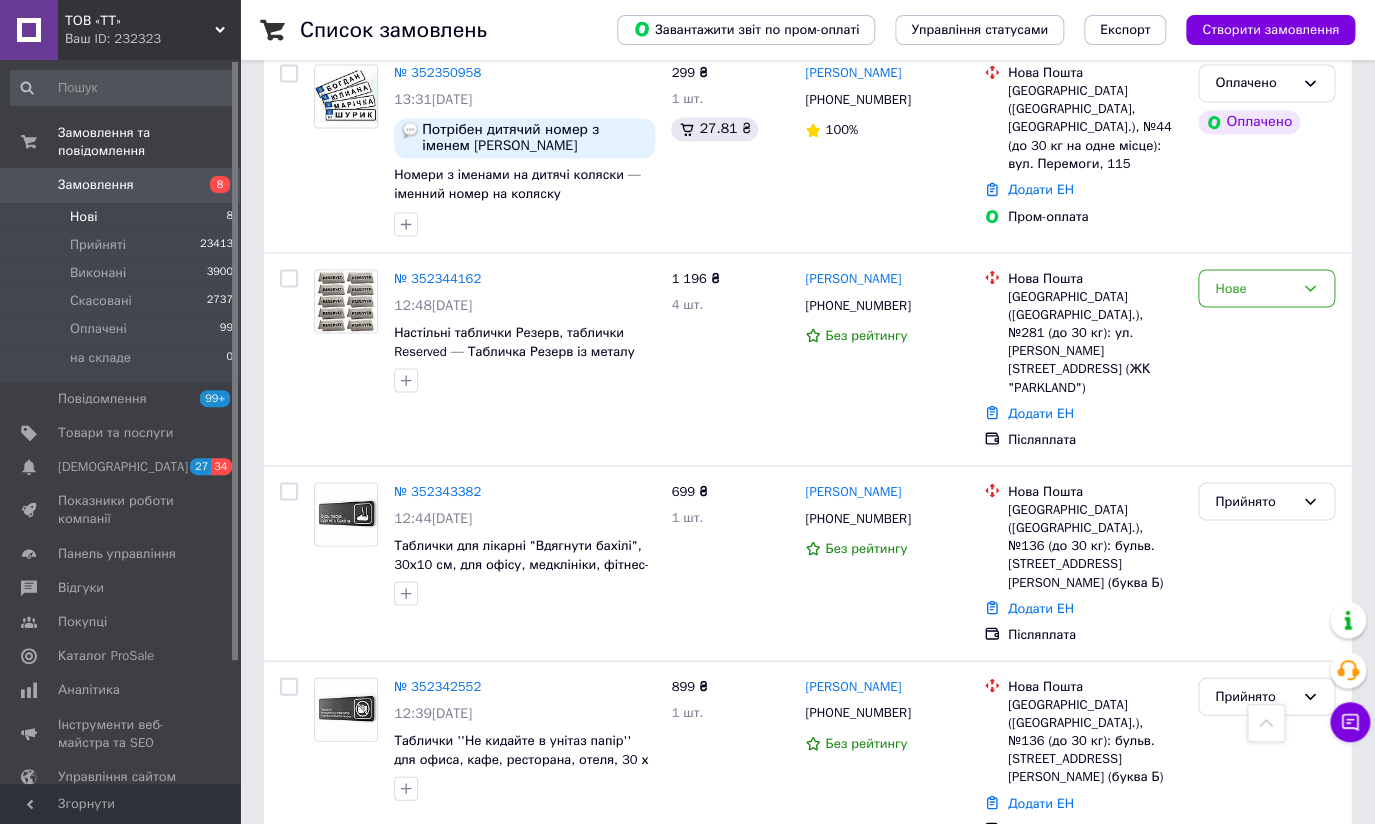 click on "Нові 8" at bounding box center (122, 217) 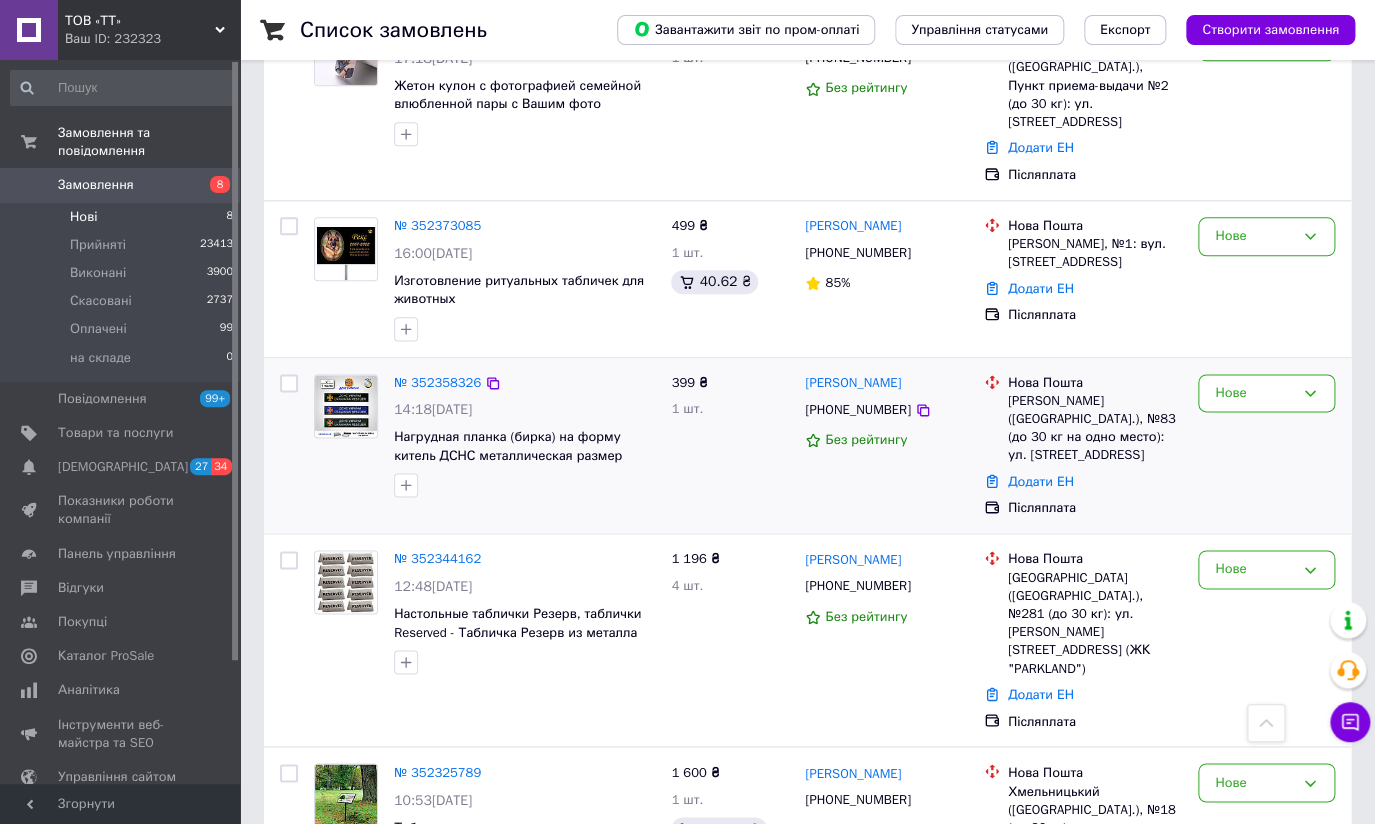 scroll, scrollTop: 834, scrollLeft: 0, axis: vertical 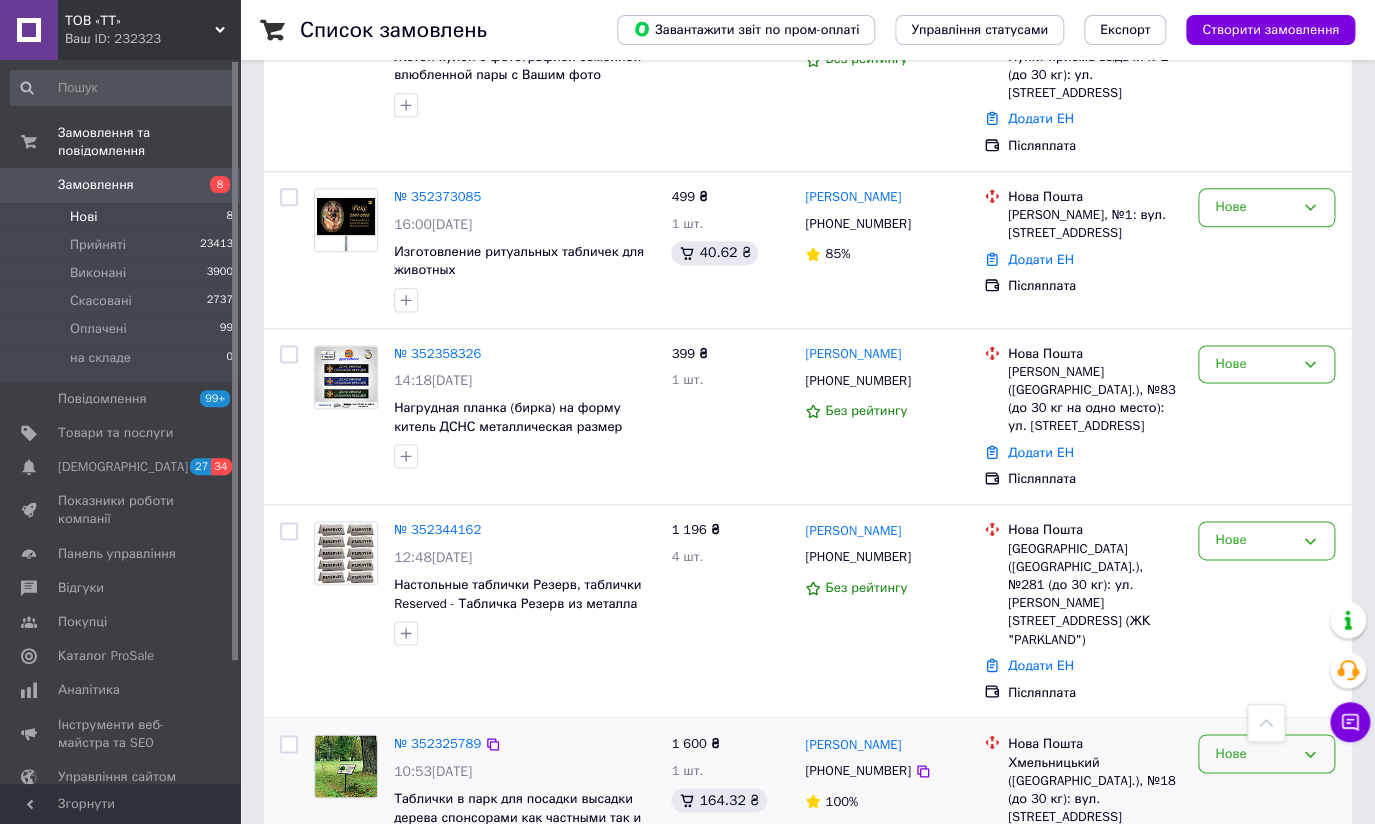 click 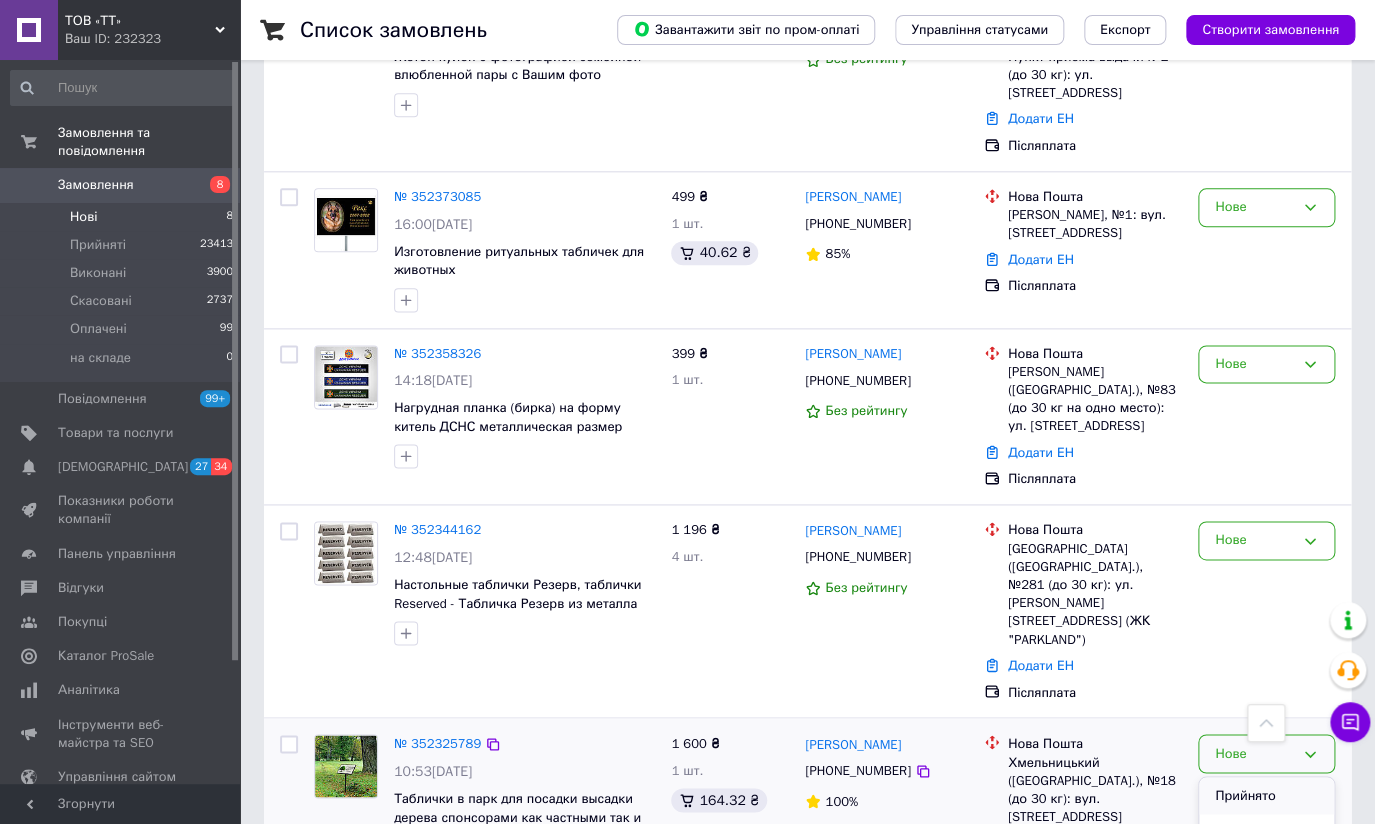 click on "Прийнято" at bounding box center [1266, 795] 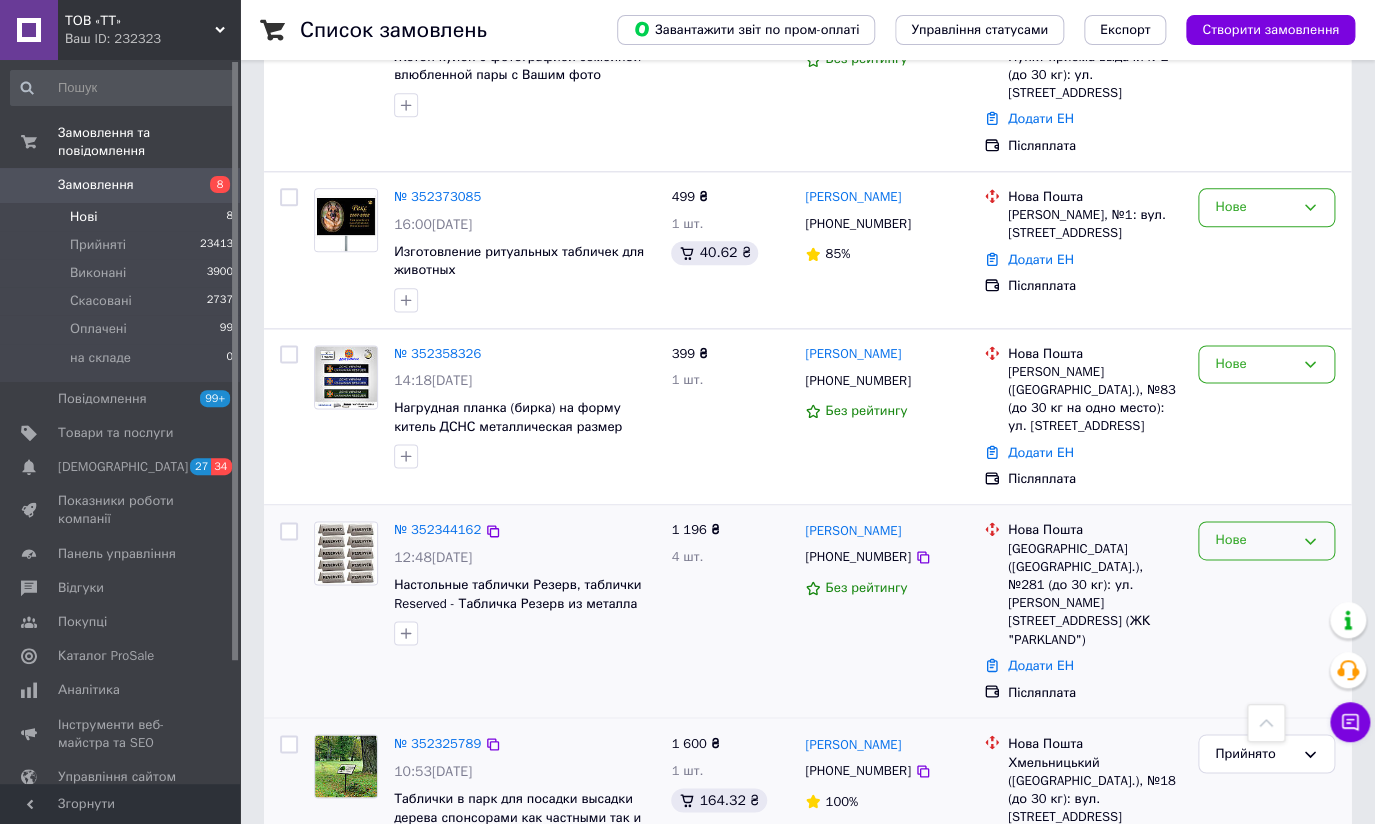 click on "Нове" at bounding box center [1266, 540] 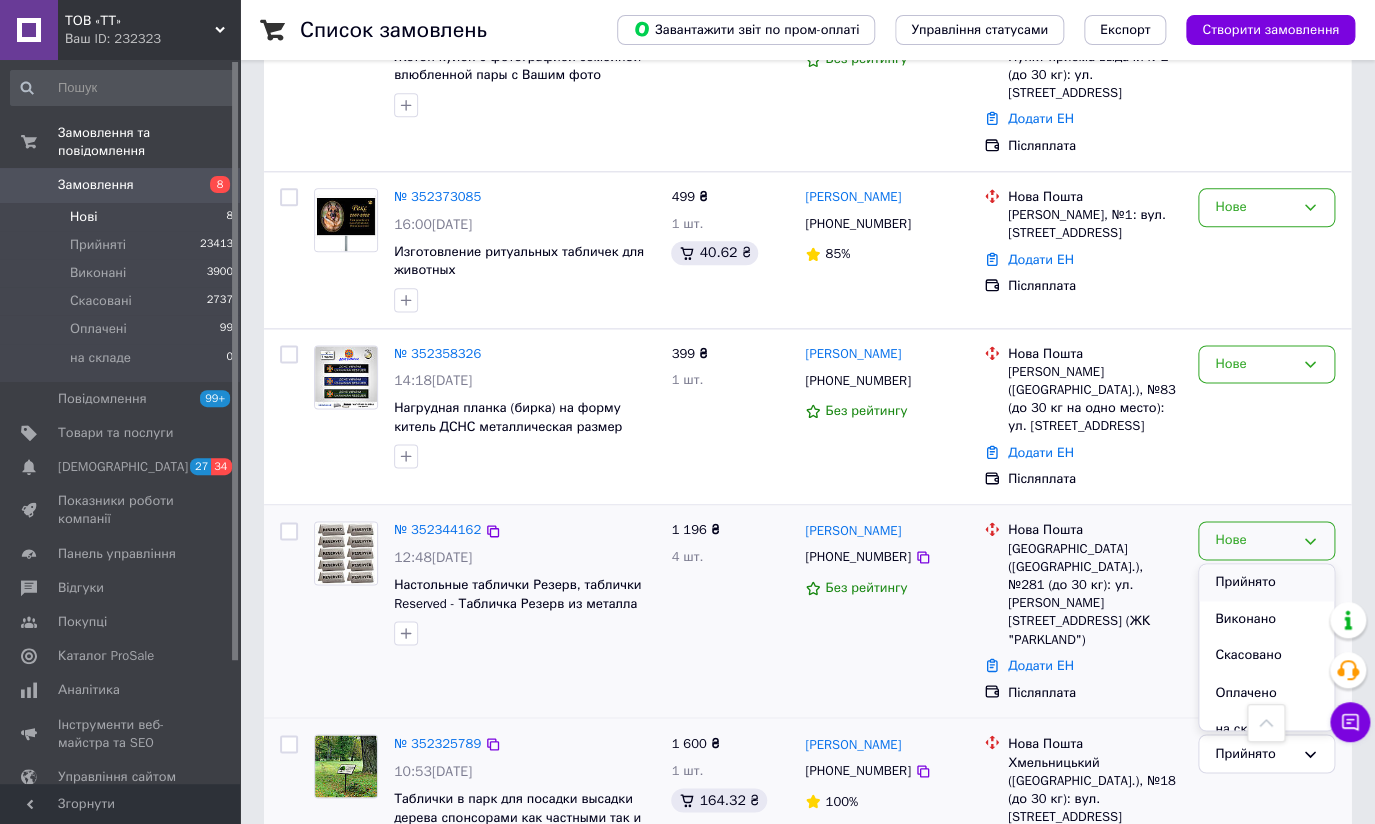 click on "Прийнято" at bounding box center [1266, 582] 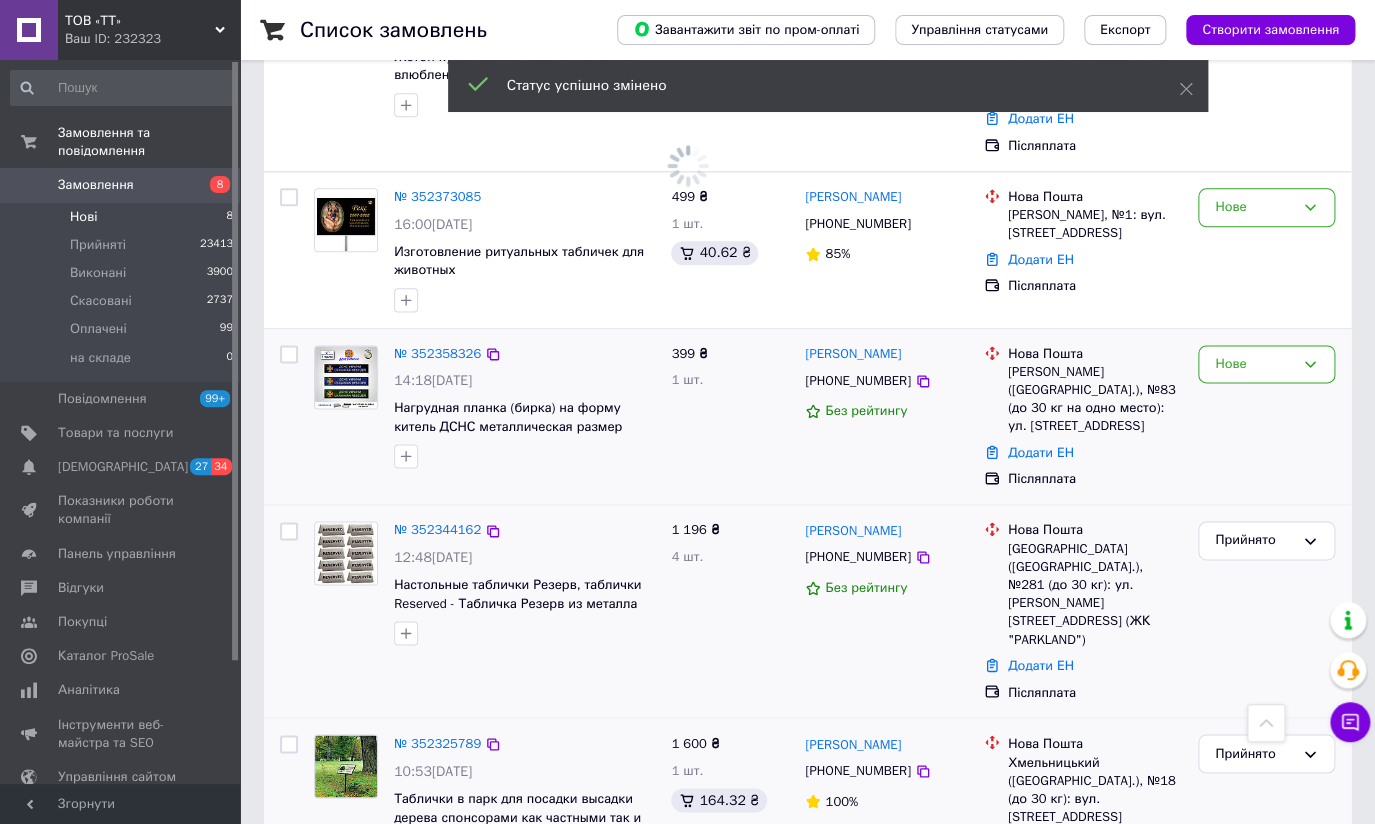 scroll, scrollTop: 816, scrollLeft: 0, axis: vertical 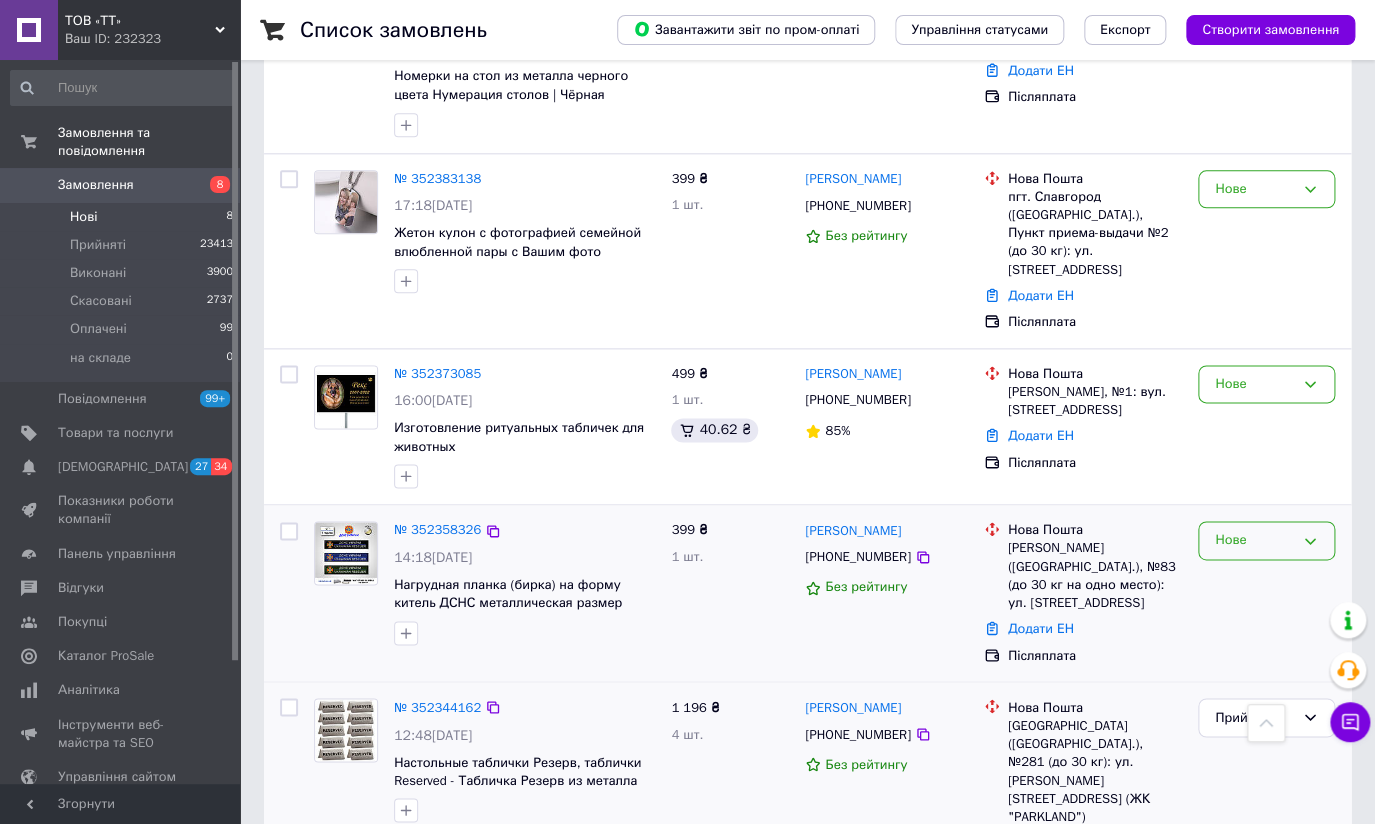 click 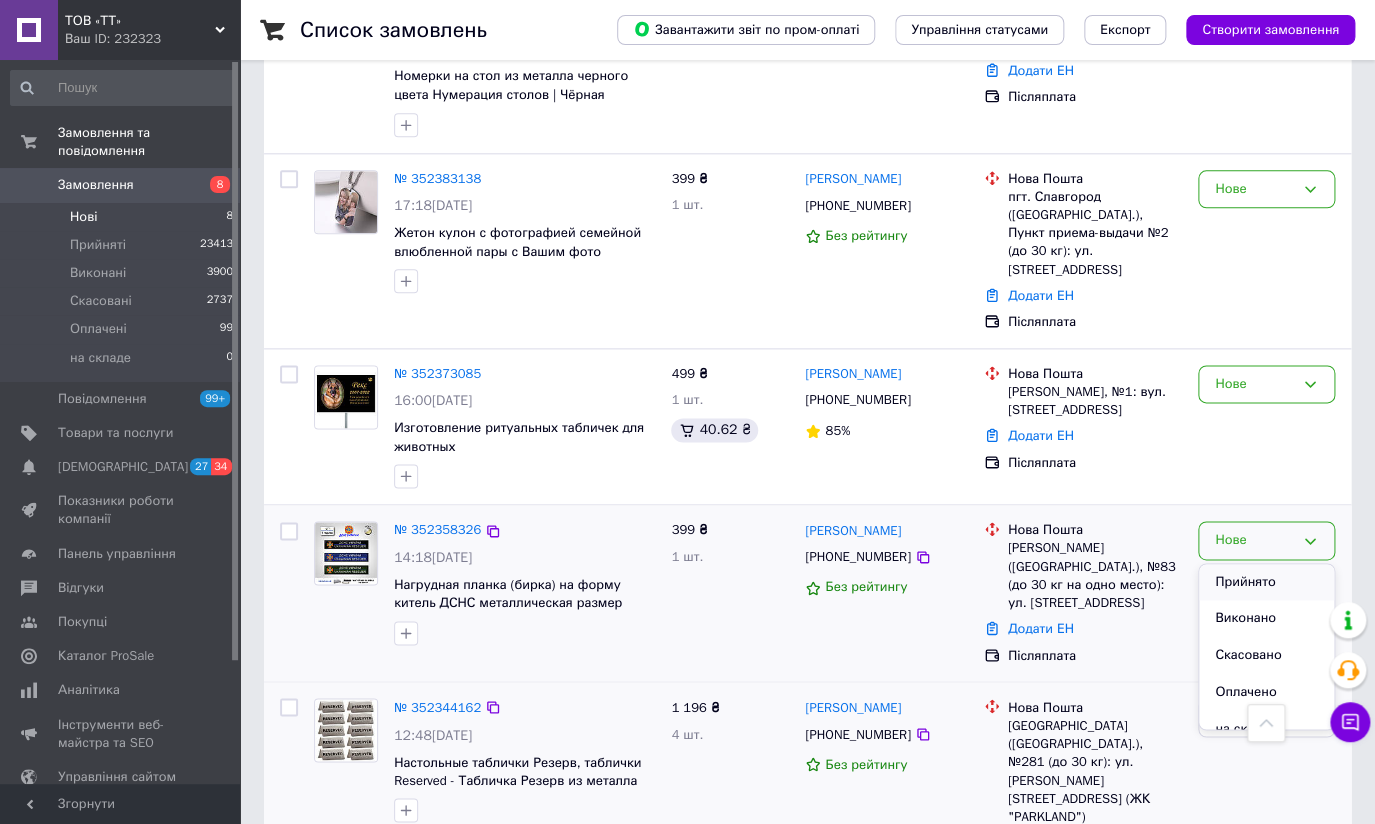 click on "Прийнято" at bounding box center (1266, 582) 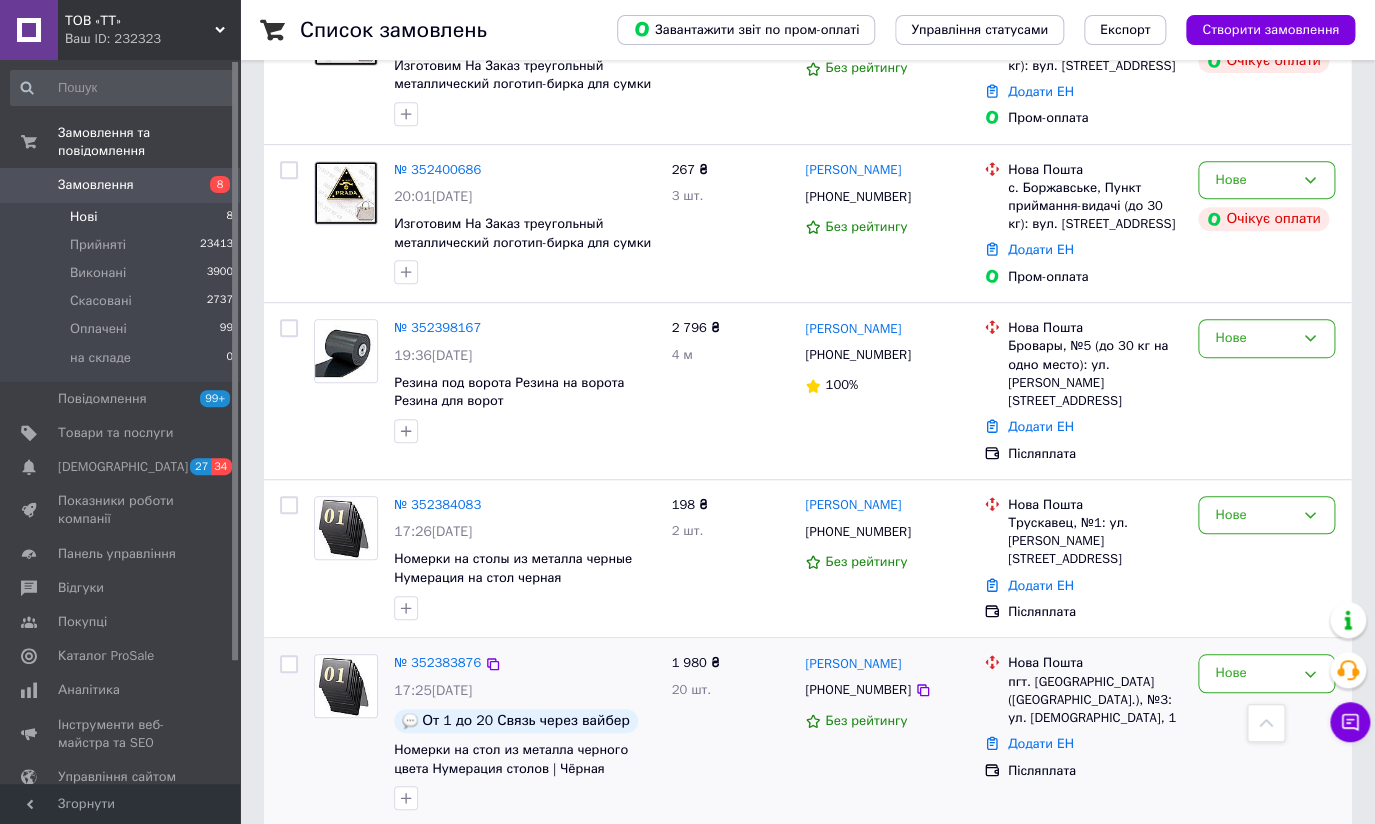 scroll, scrollTop: 180, scrollLeft: 0, axis: vertical 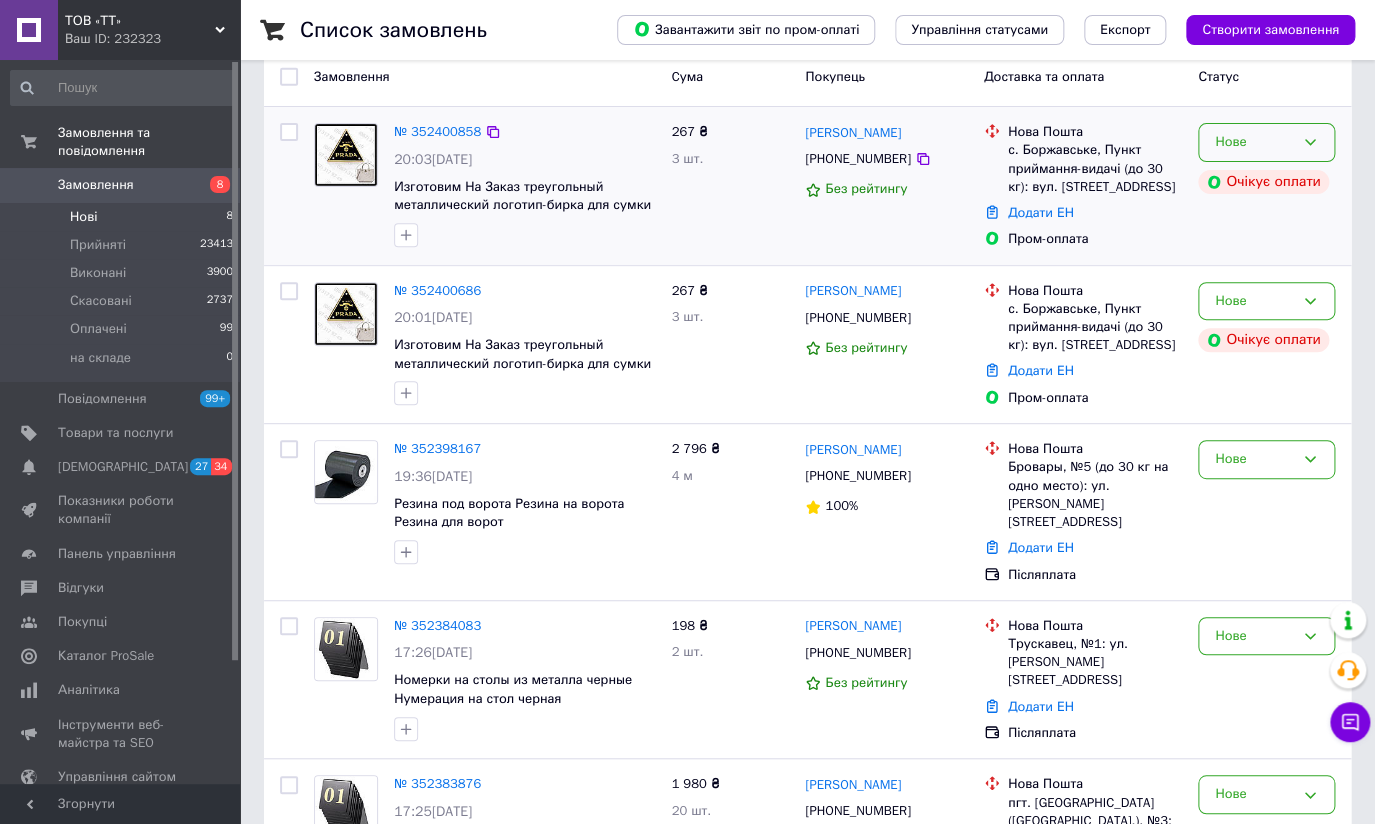 click 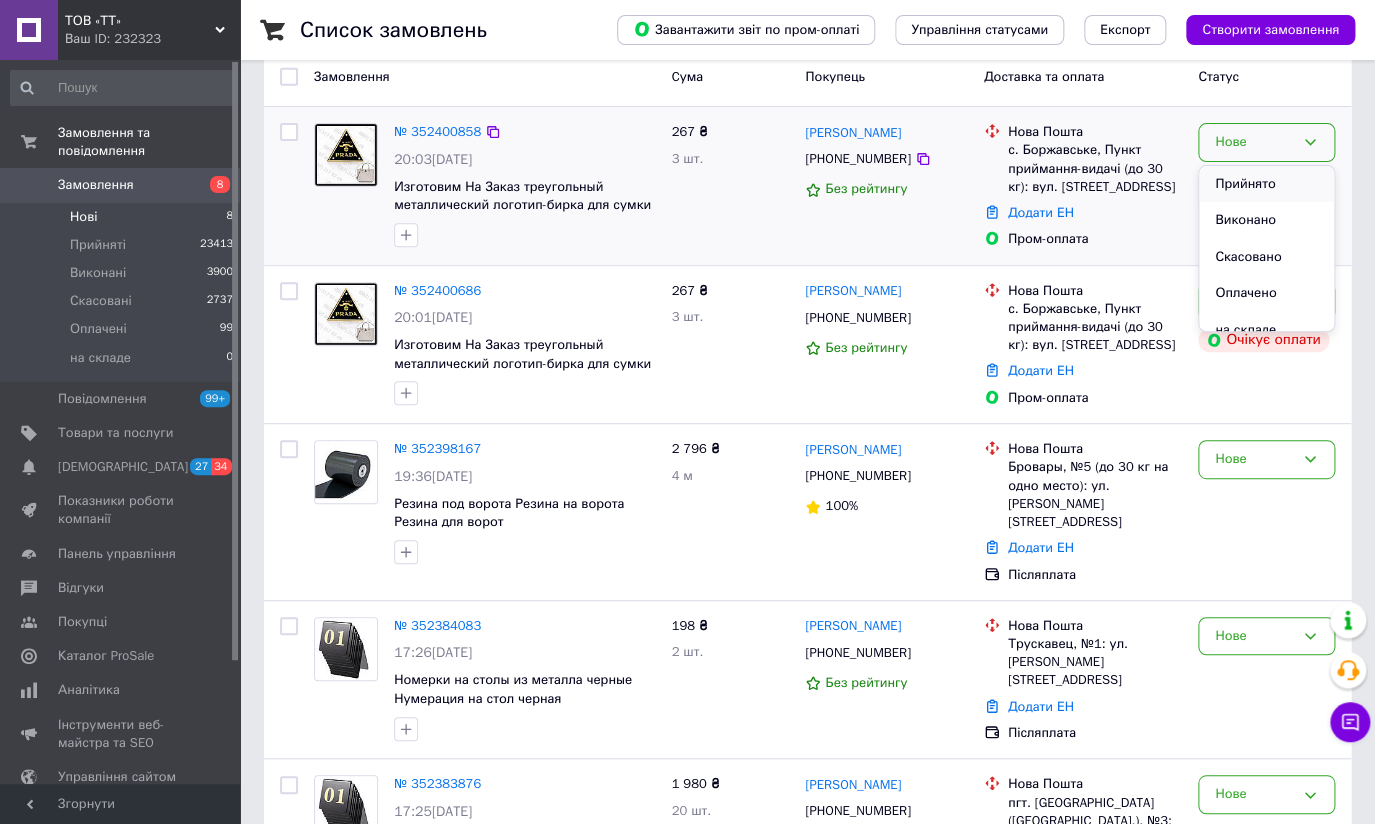 click on "Прийнято" at bounding box center (1266, 184) 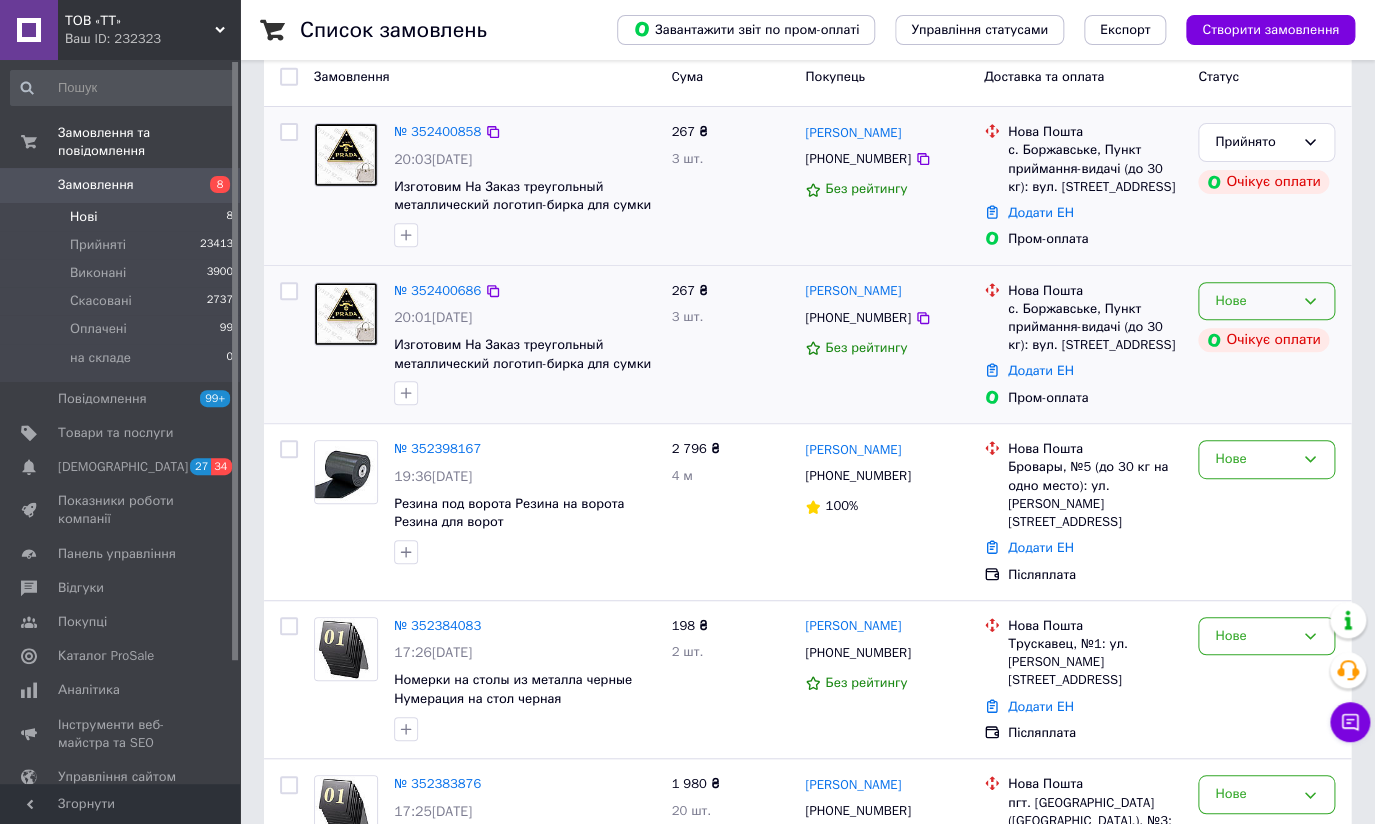 click 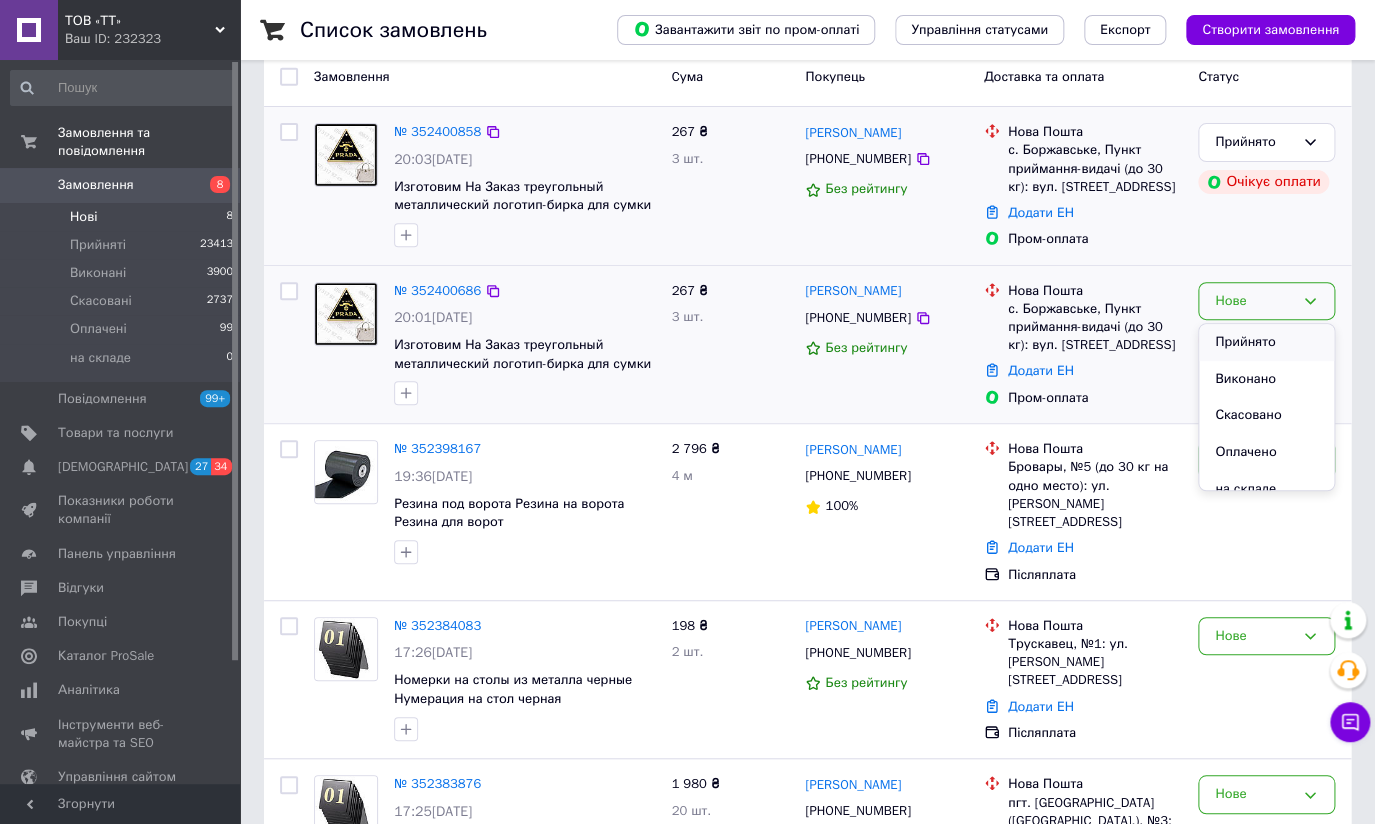 click on "Прийнято" at bounding box center (1266, 342) 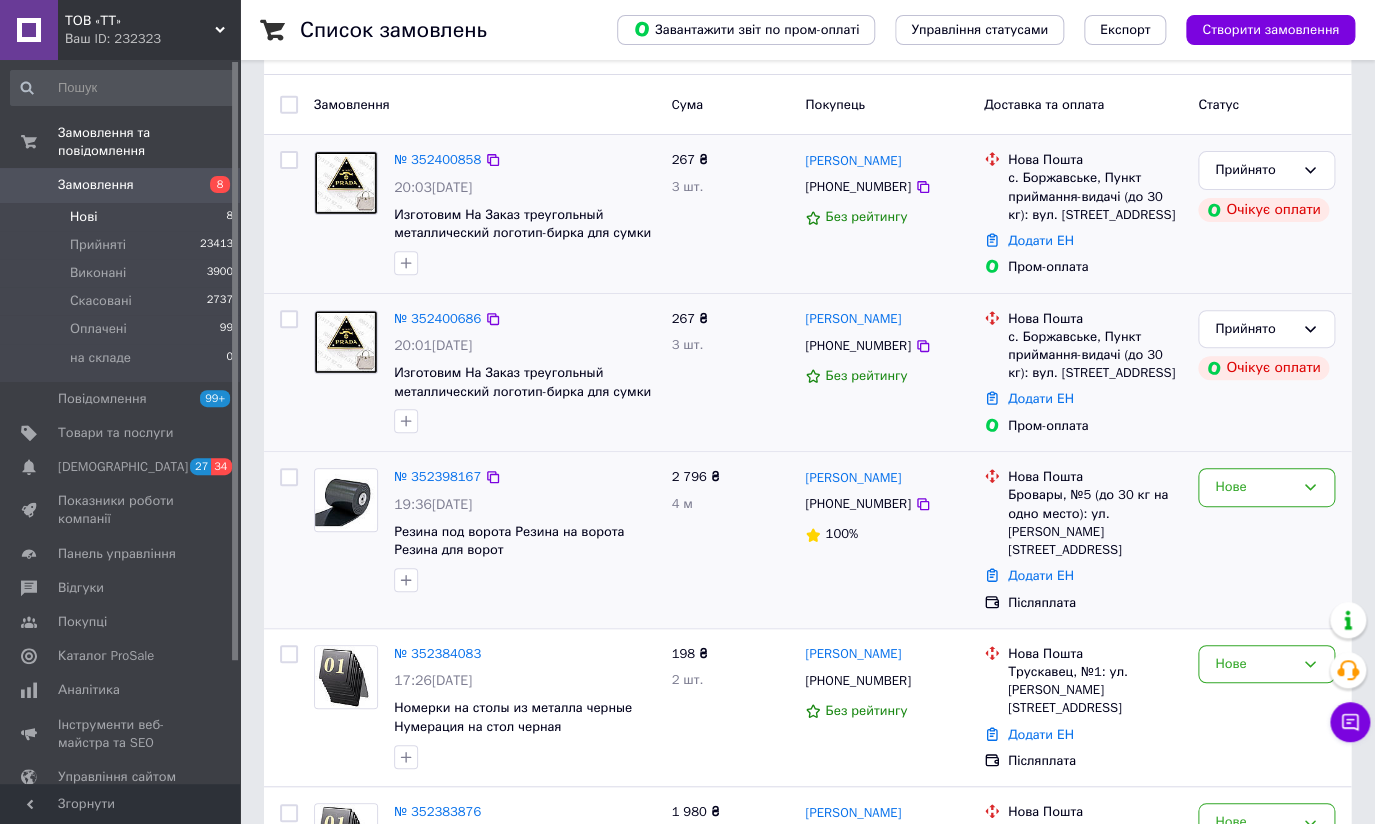 scroll, scrollTop: 112, scrollLeft: 0, axis: vertical 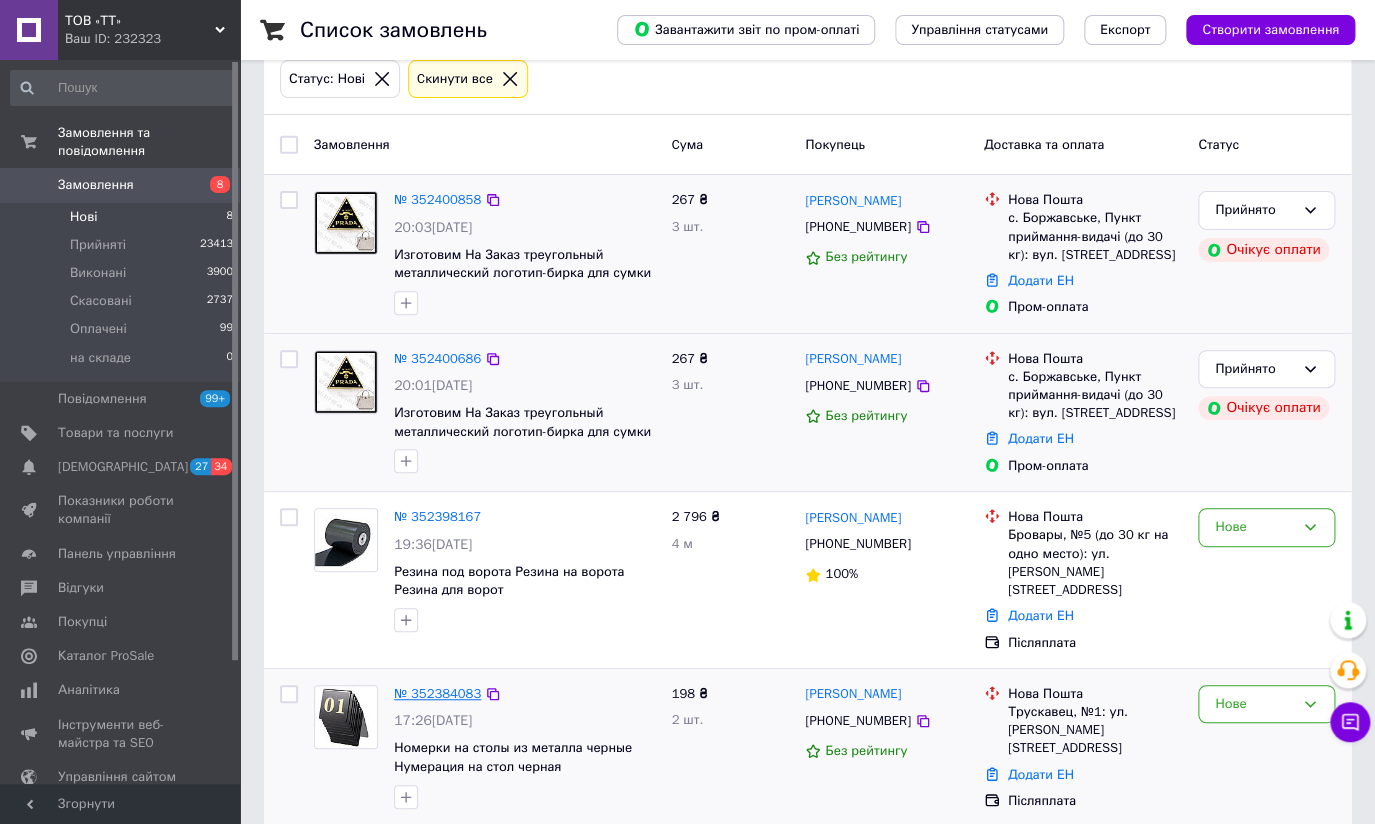 click on "№ 352384083" at bounding box center (437, 693) 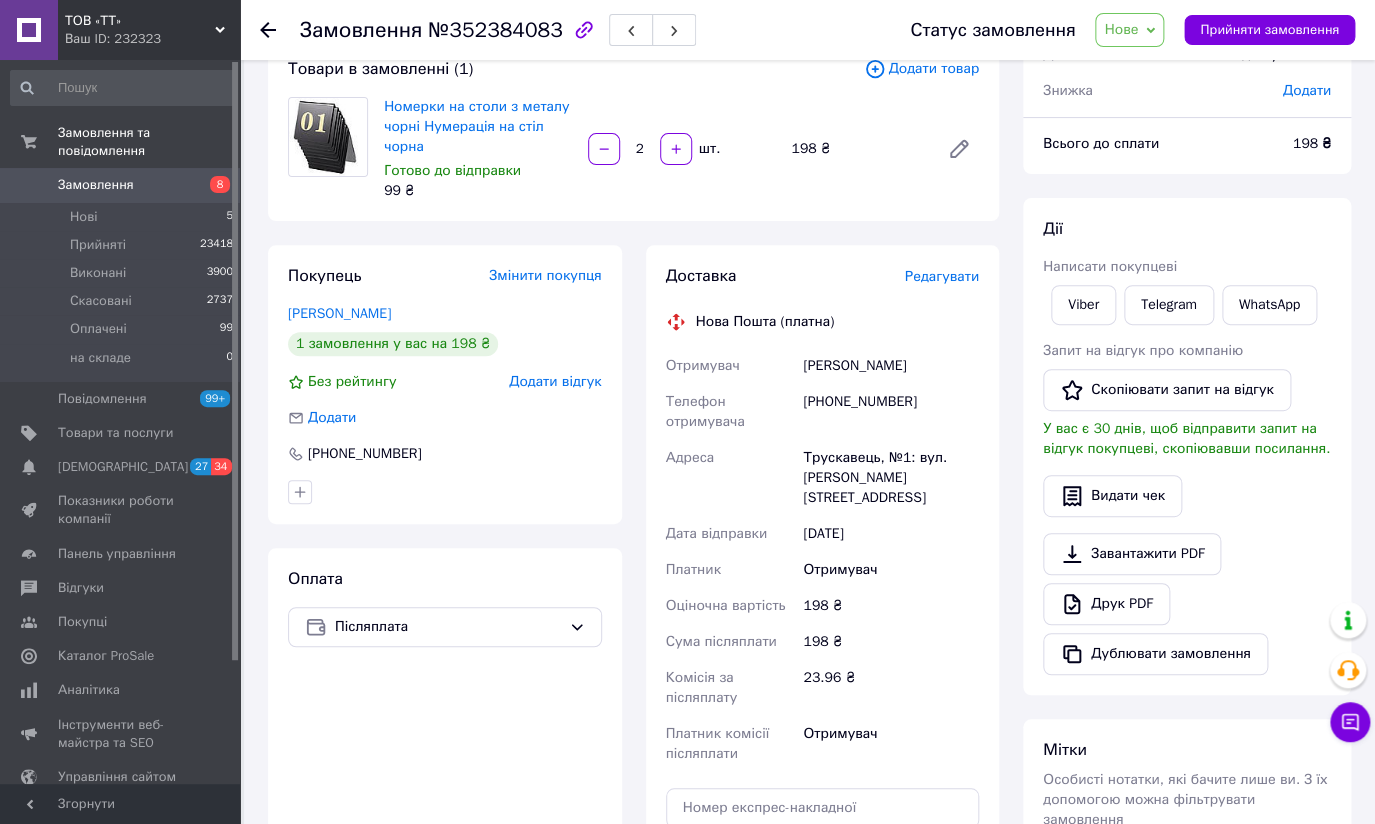 scroll, scrollTop: 128, scrollLeft: 0, axis: vertical 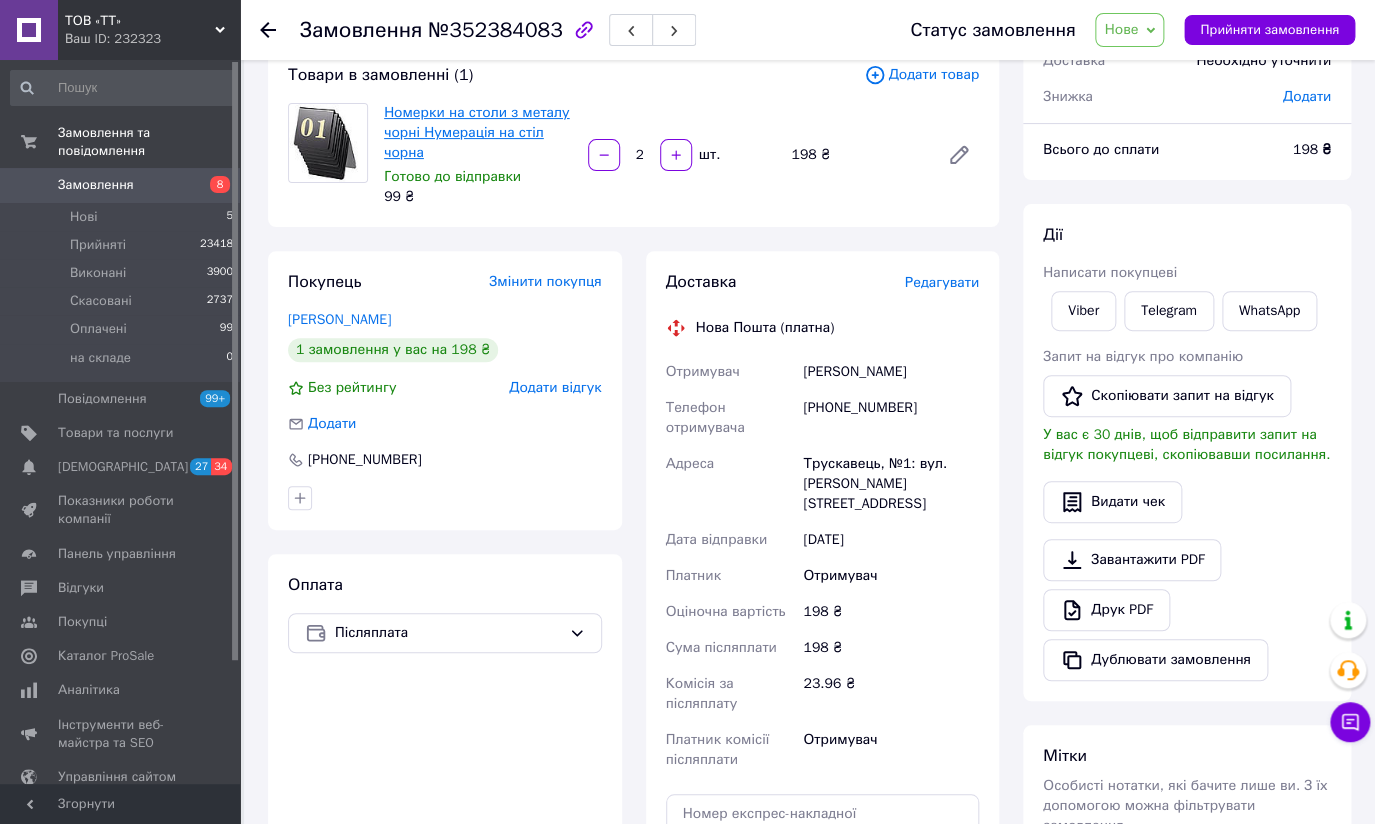 click on "Номерки на столи з металу чорні Нумерація на стіл чорна" at bounding box center (477, 132) 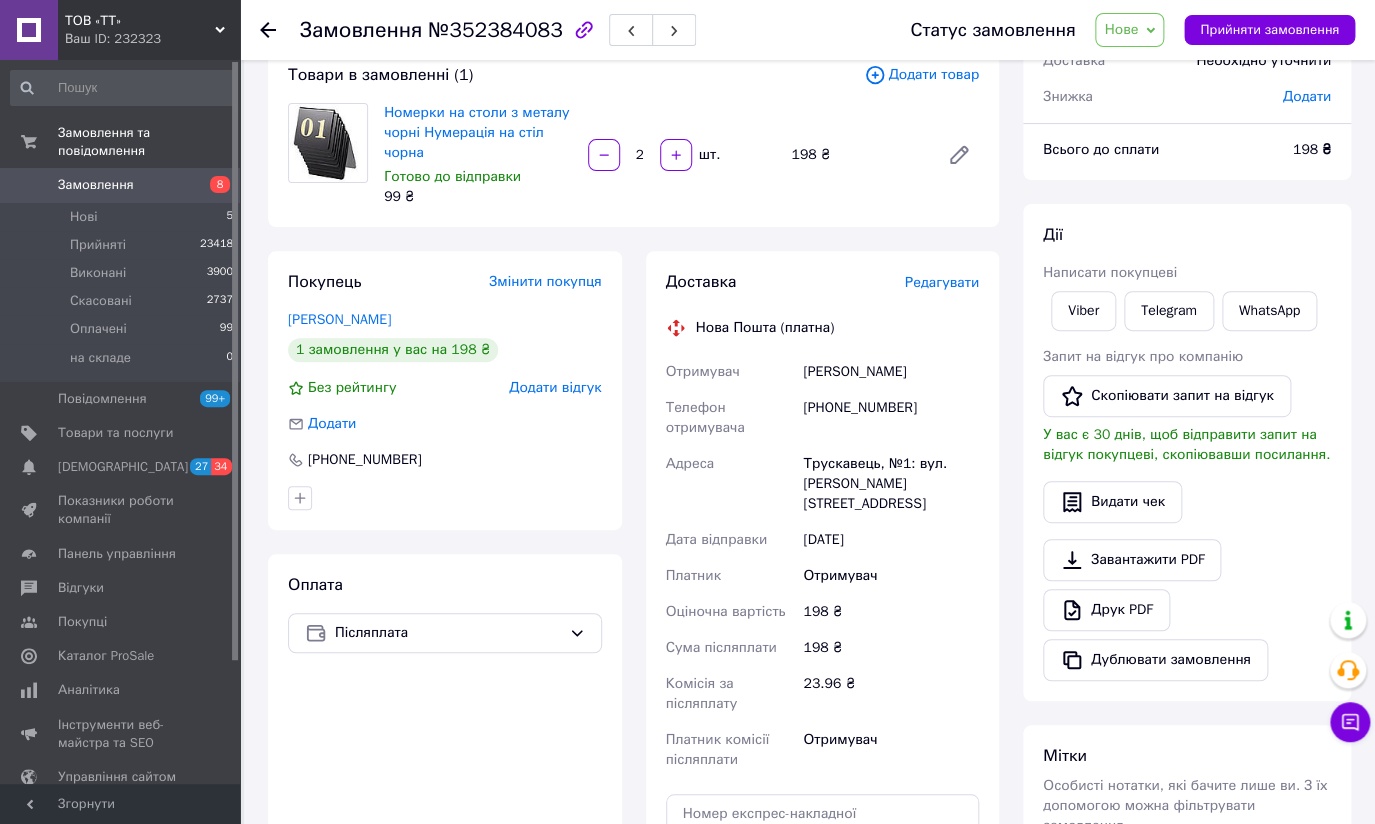 click 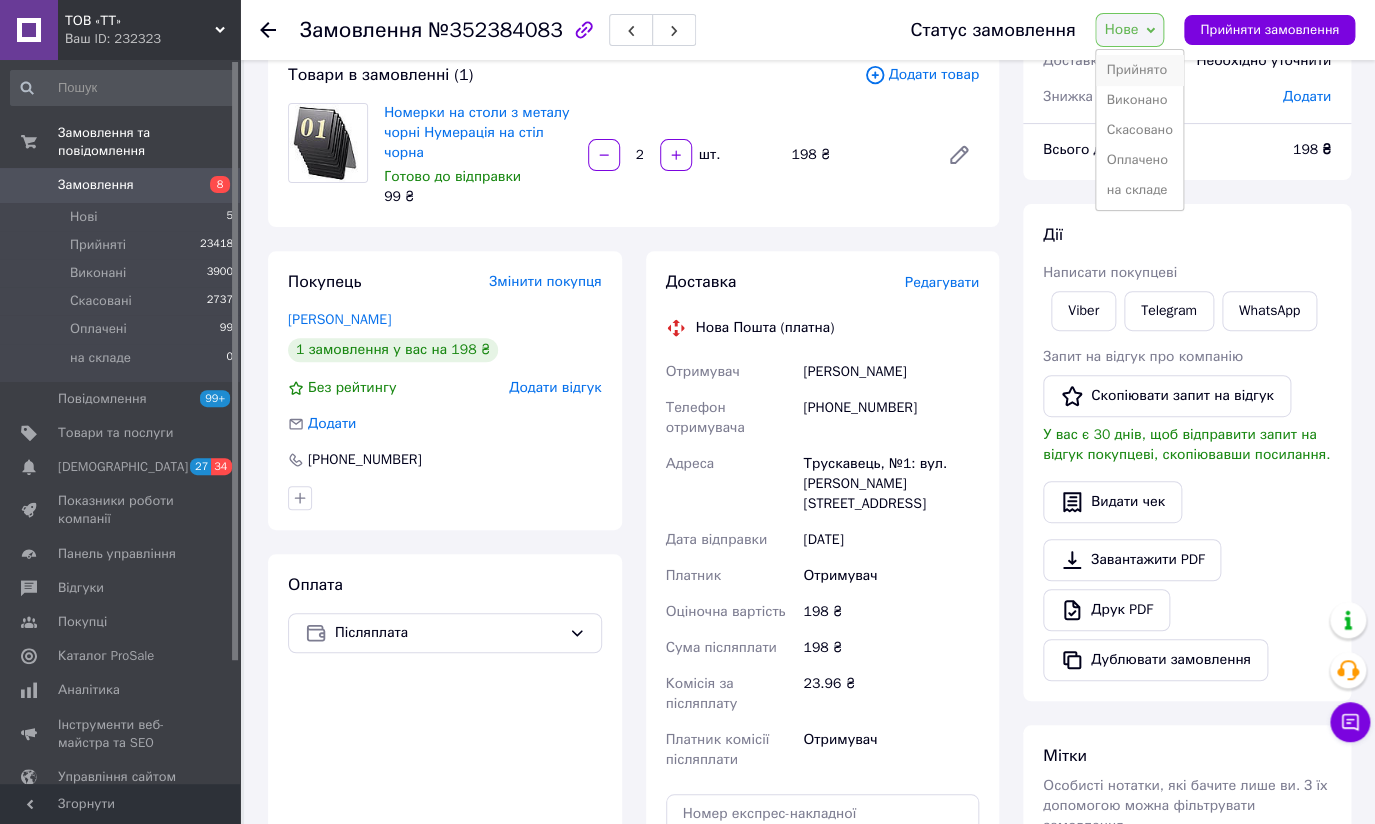 click on "Прийнято" at bounding box center (1139, 70) 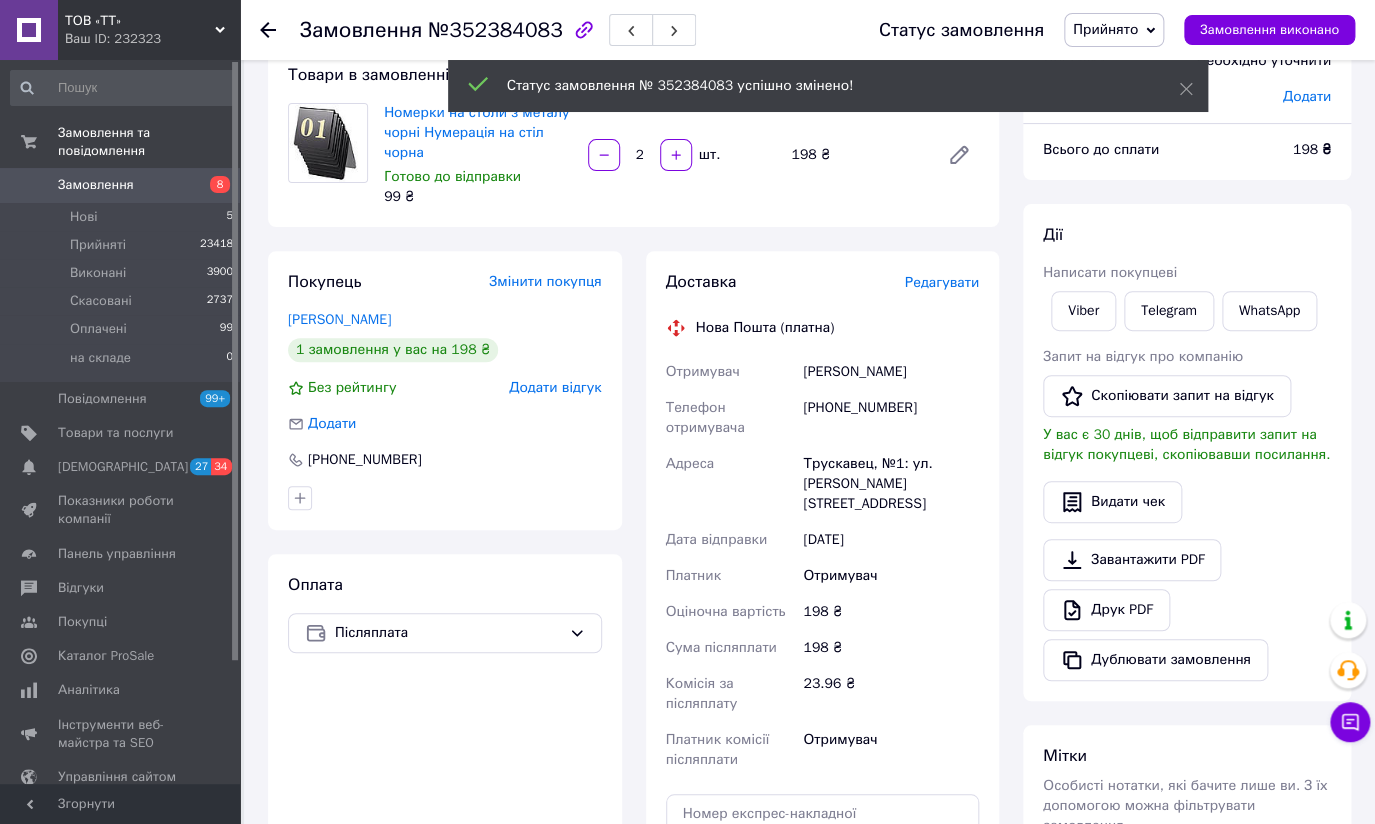 click on "Замовлення 8" at bounding box center (122, 185) 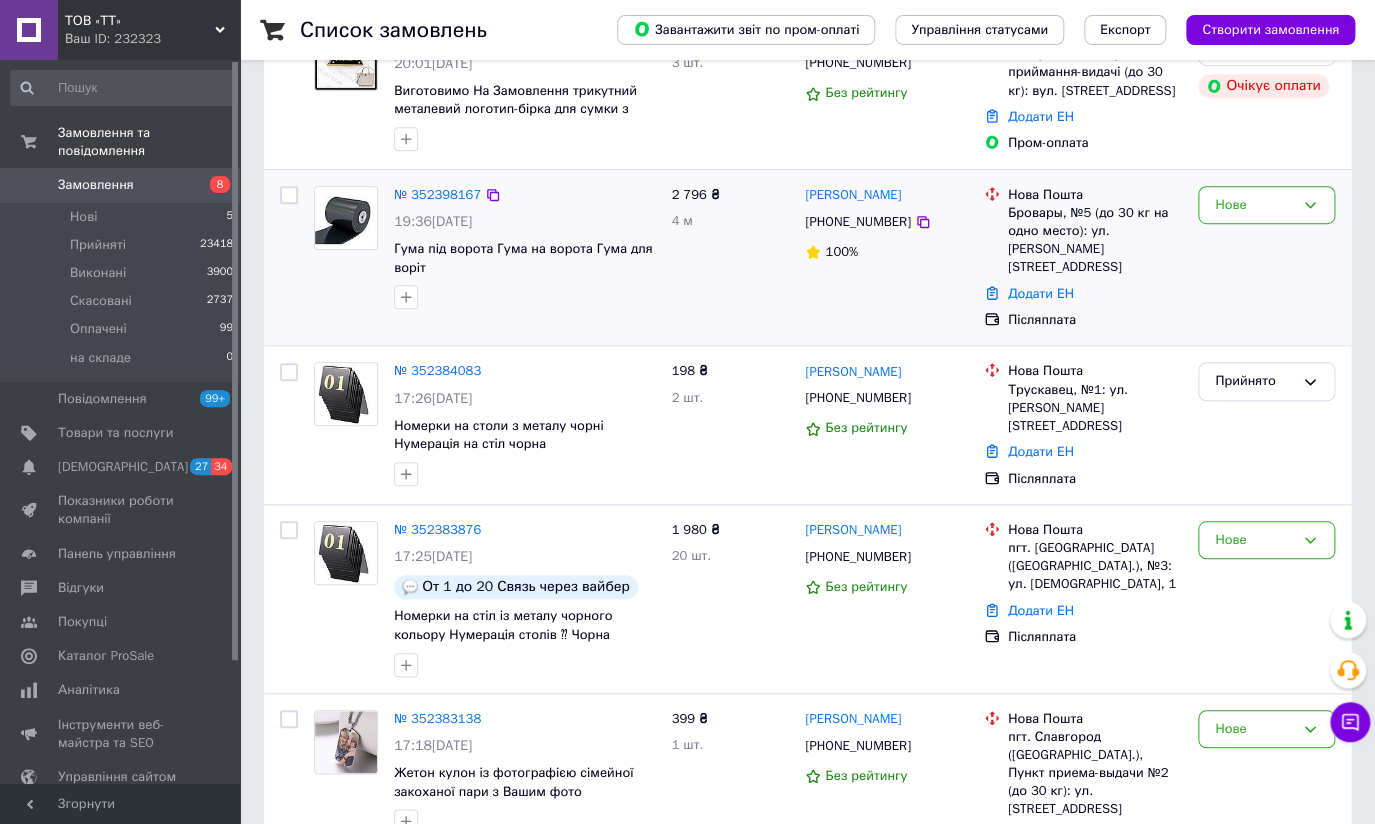 scroll, scrollTop: 454, scrollLeft: 0, axis: vertical 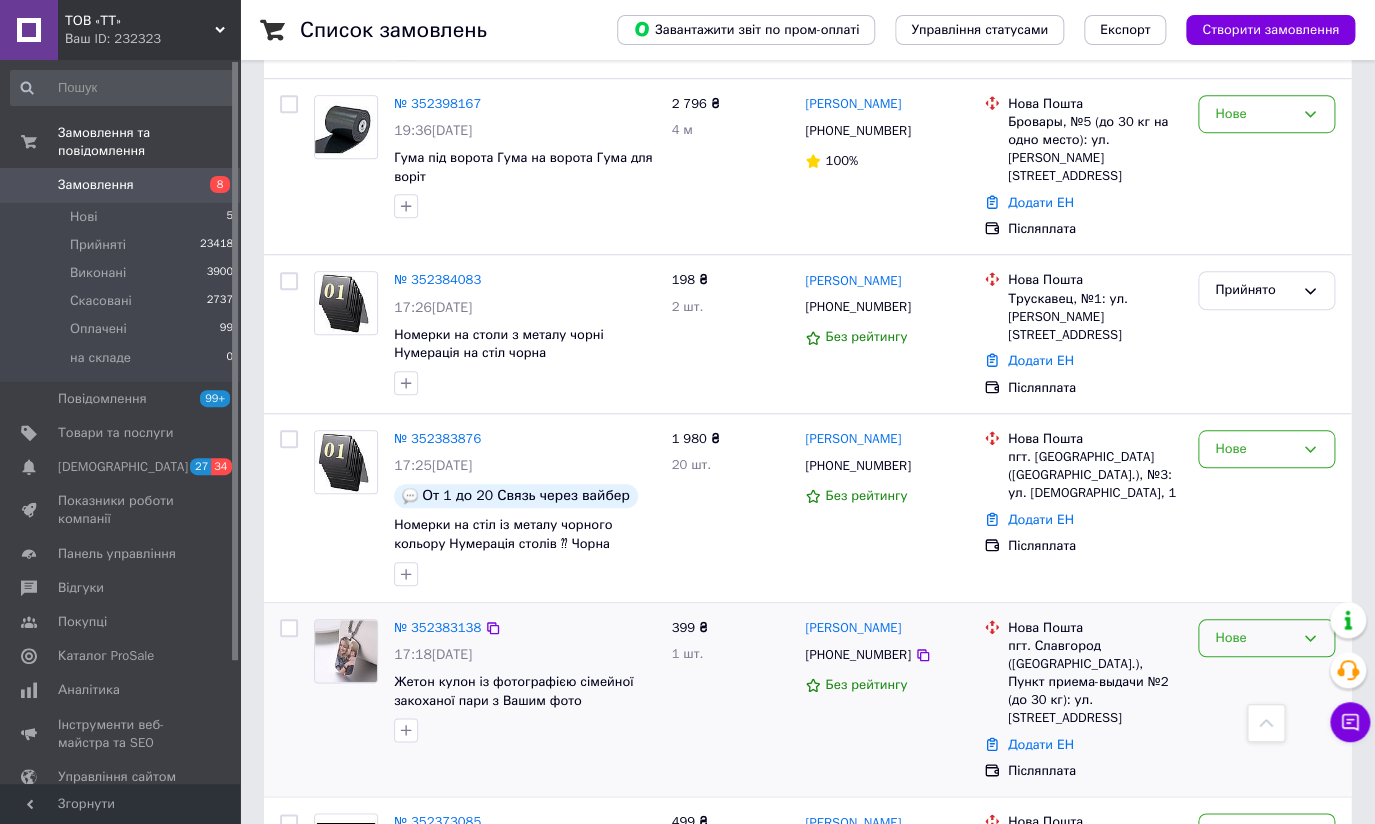 click on "Нове" at bounding box center (1254, 638) 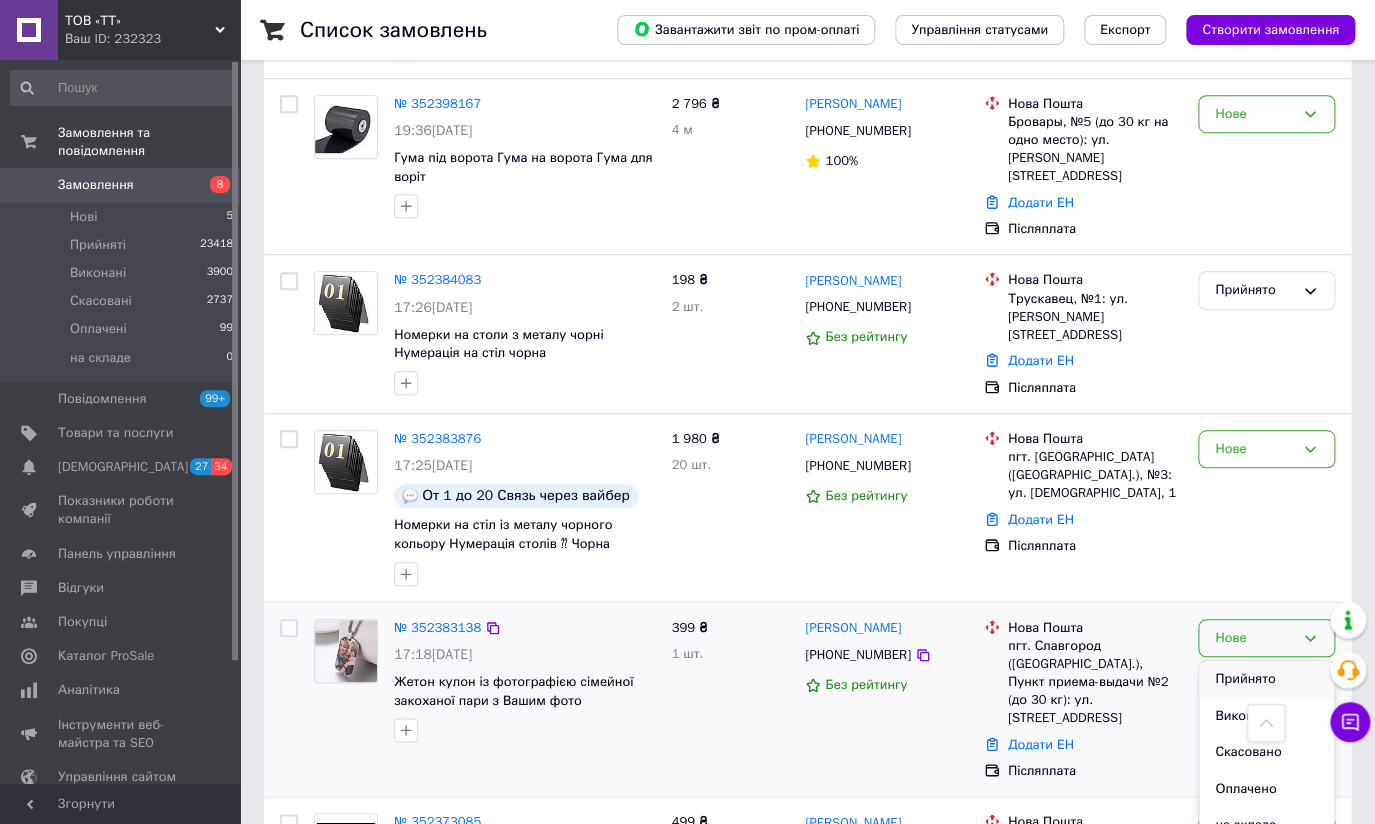click on "Прийнято" at bounding box center (1266, 679) 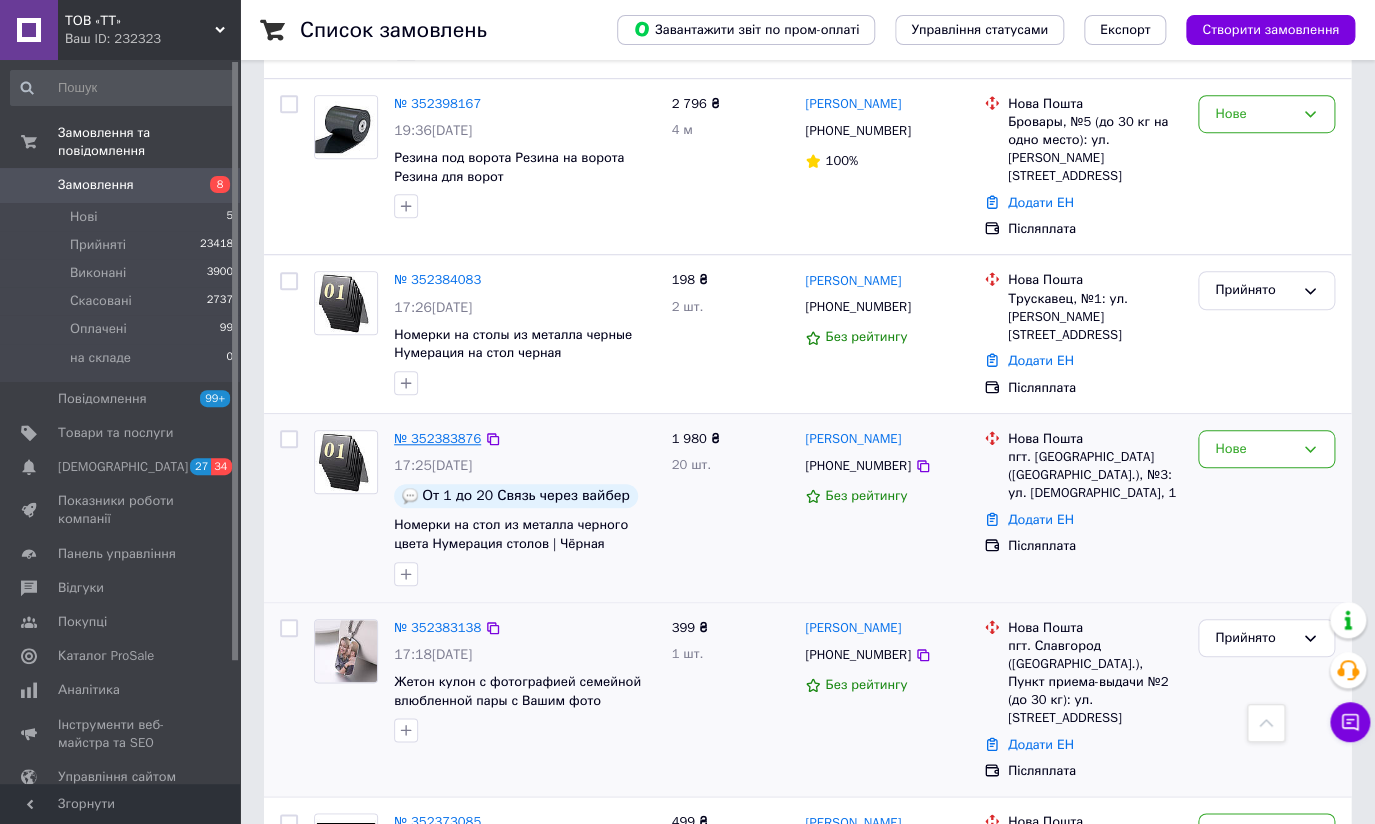 click on "№ 352383876" at bounding box center (437, 438) 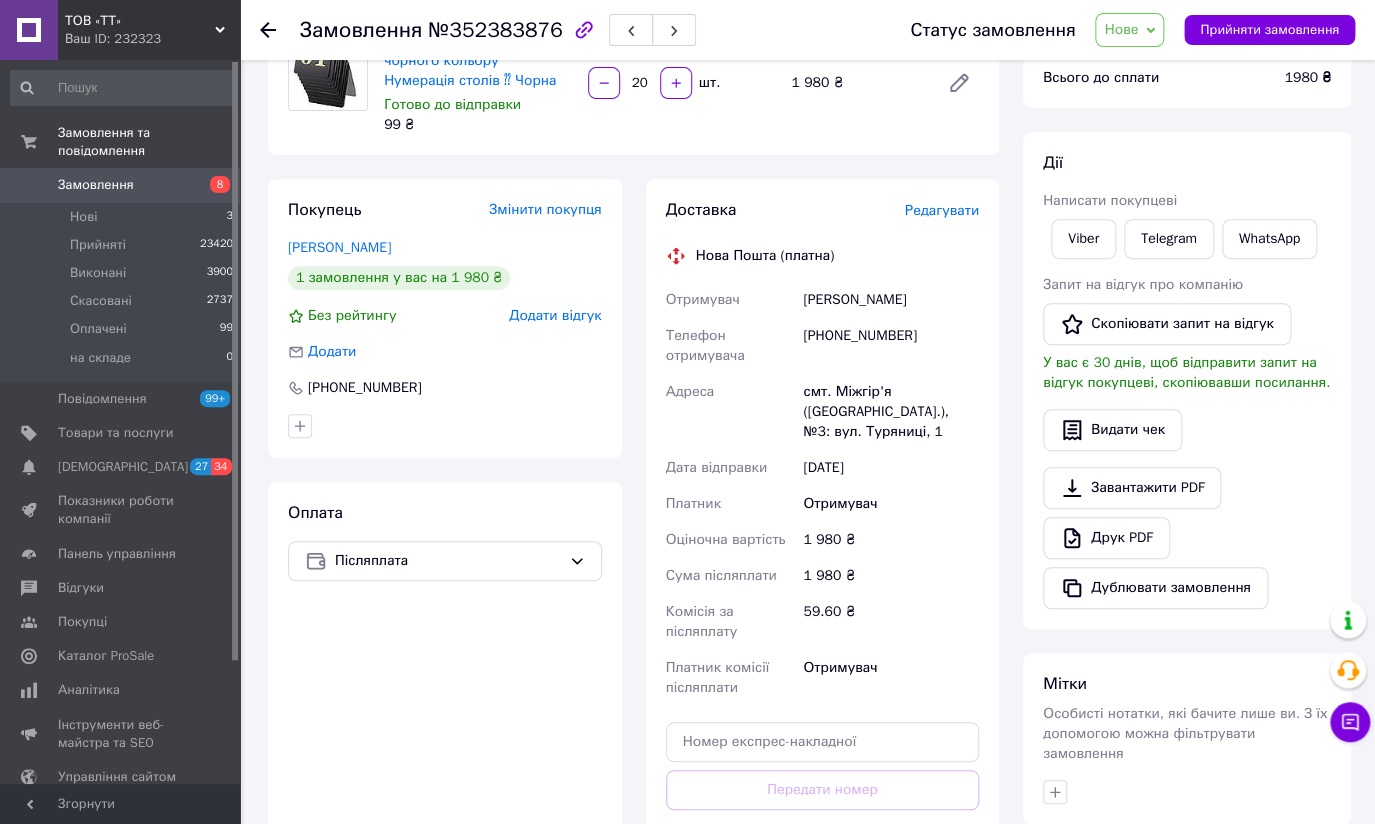 scroll, scrollTop: 90, scrollLeft: 0, axis: vertical 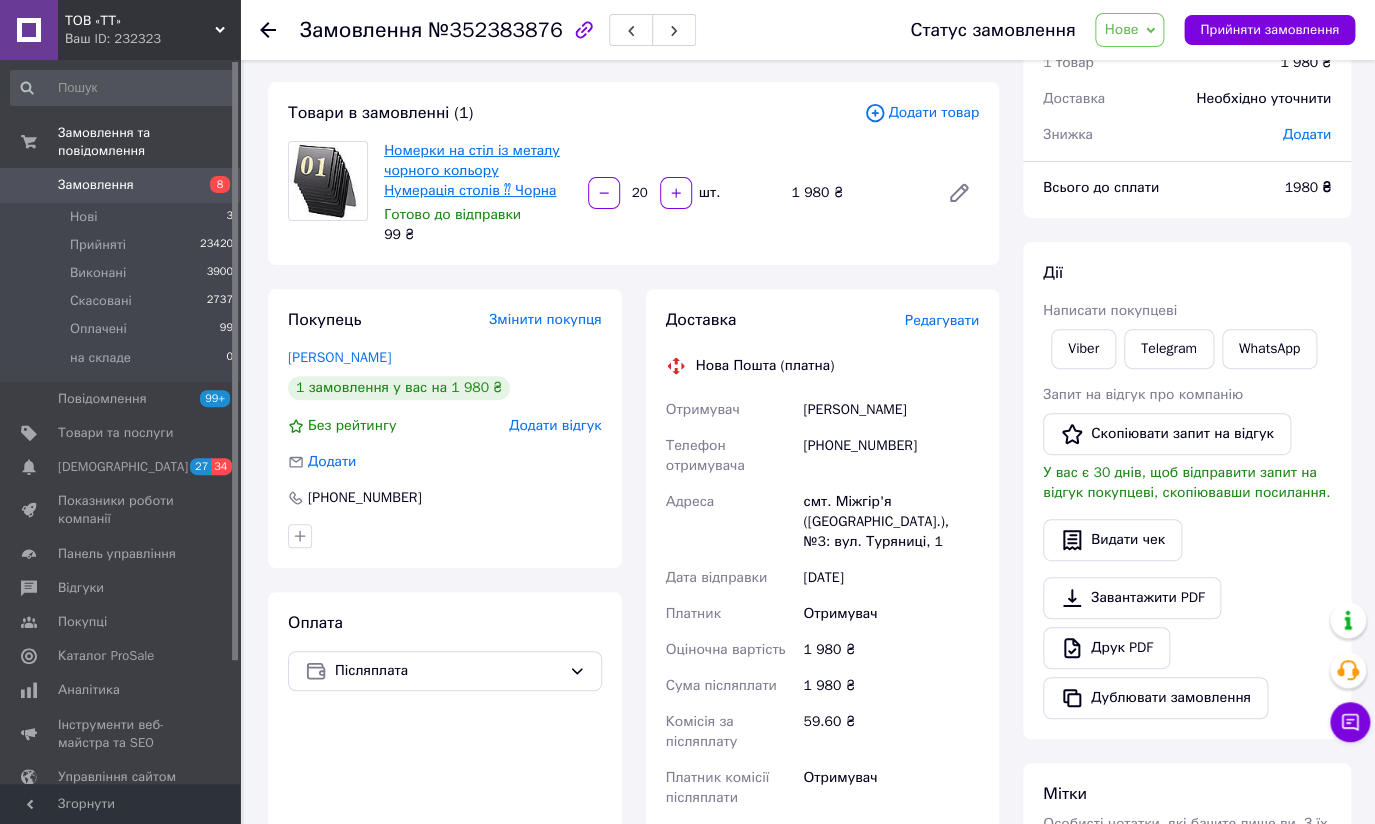 click on "Номерки на стіл із металу чорного кольору Нумерація столів  ⁇  Чорна" at bounding box center [472, 170] 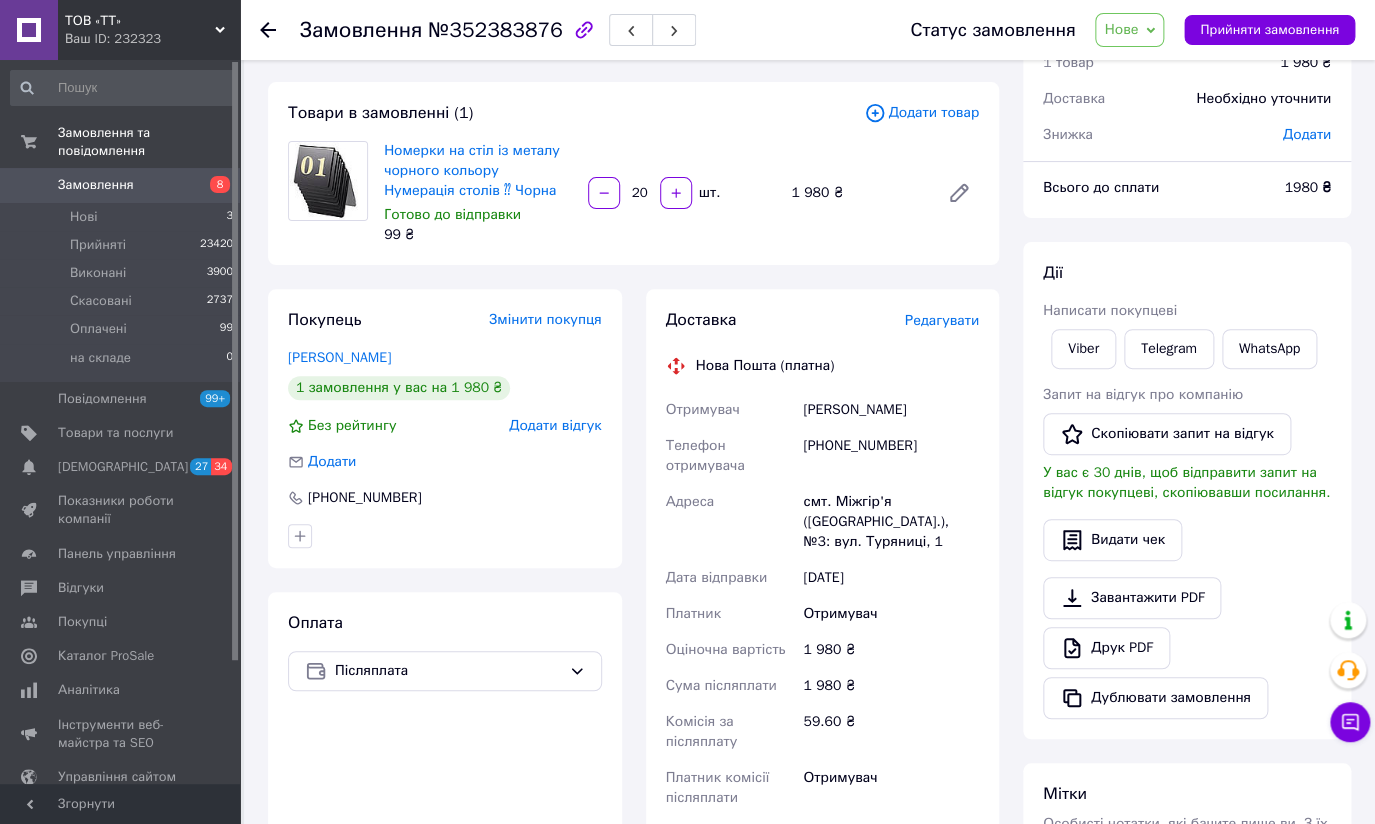 click on "Нове" at bounding box center [1129, 30] 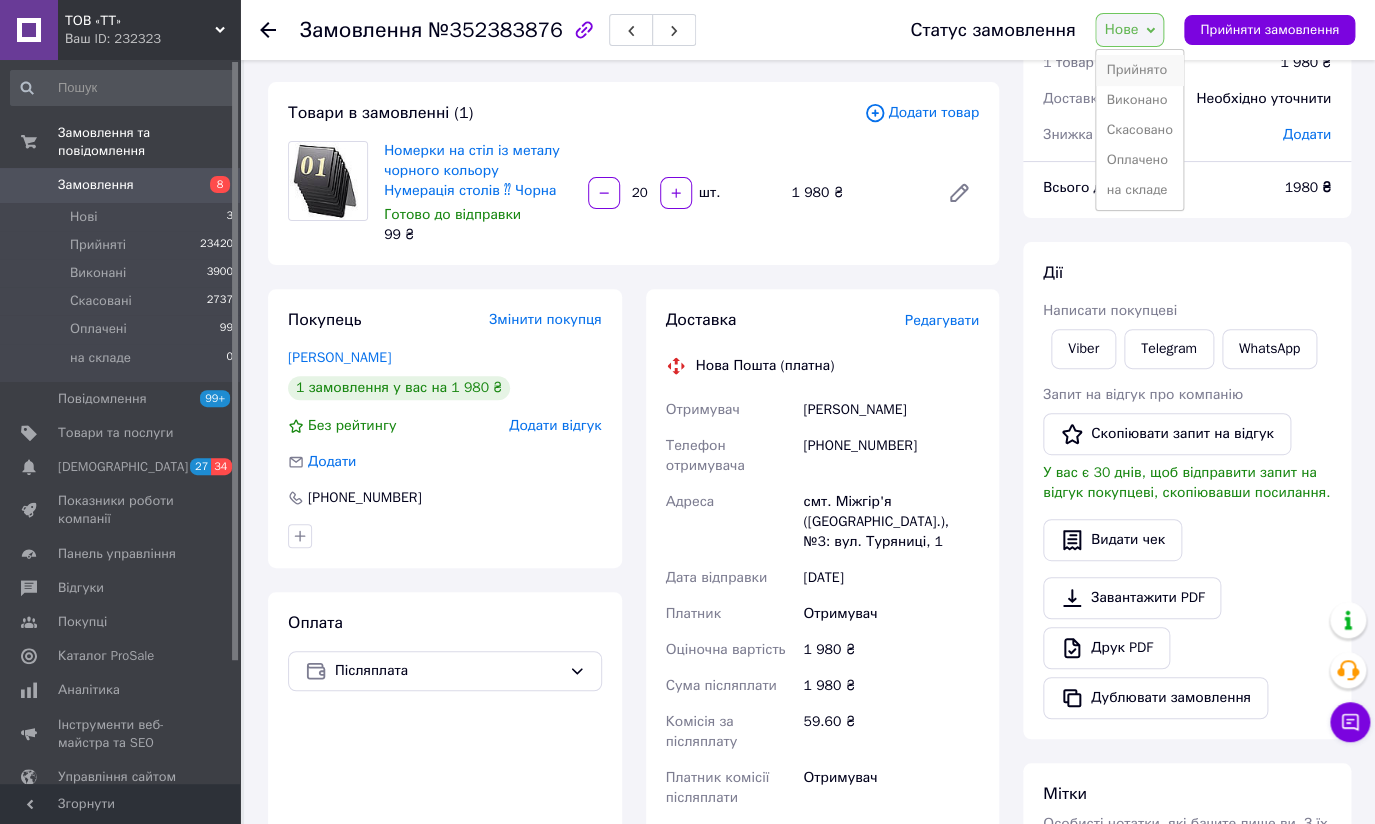 click on "Прийнято" at bounding box center [1139, 70] 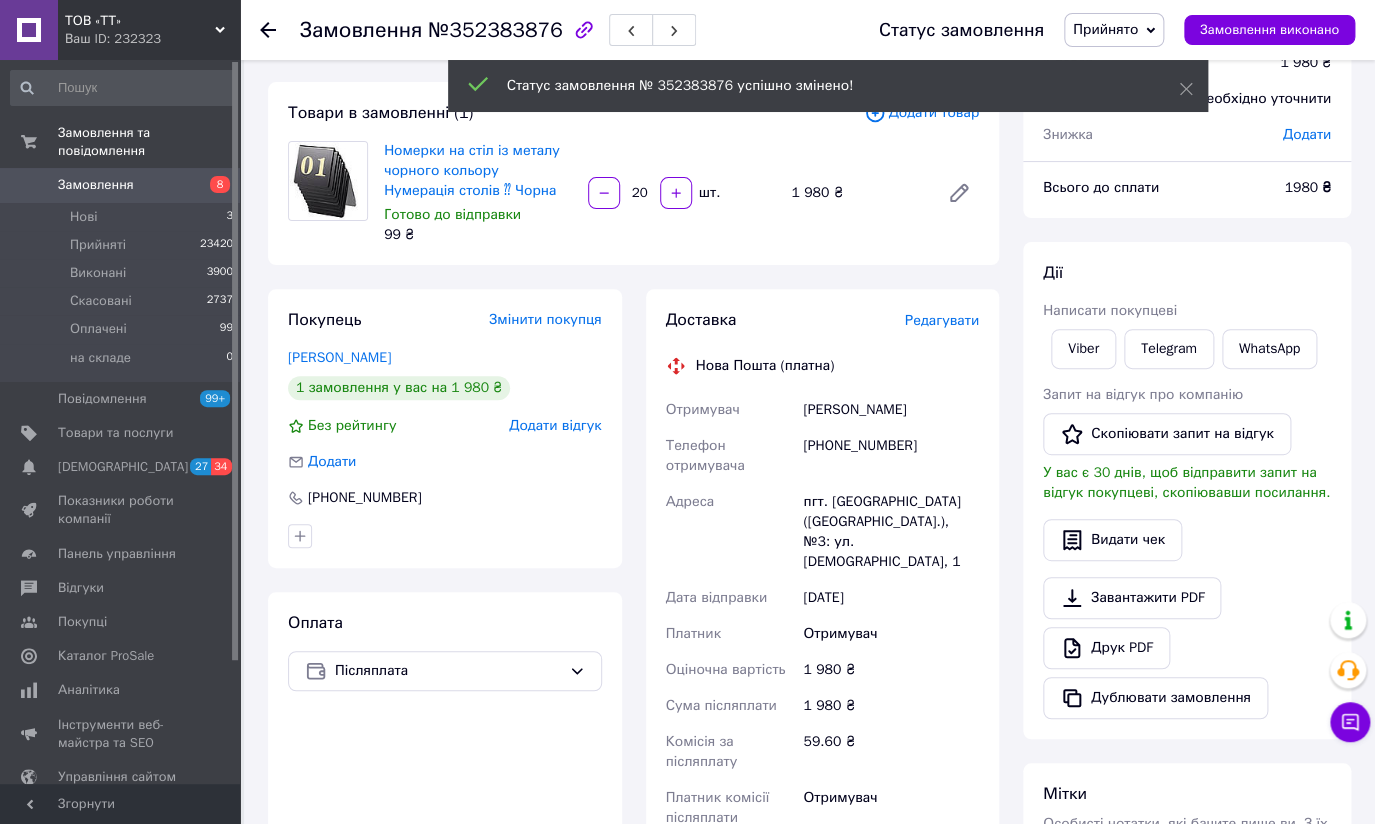 click on "8" at bounding box center [212, 185] 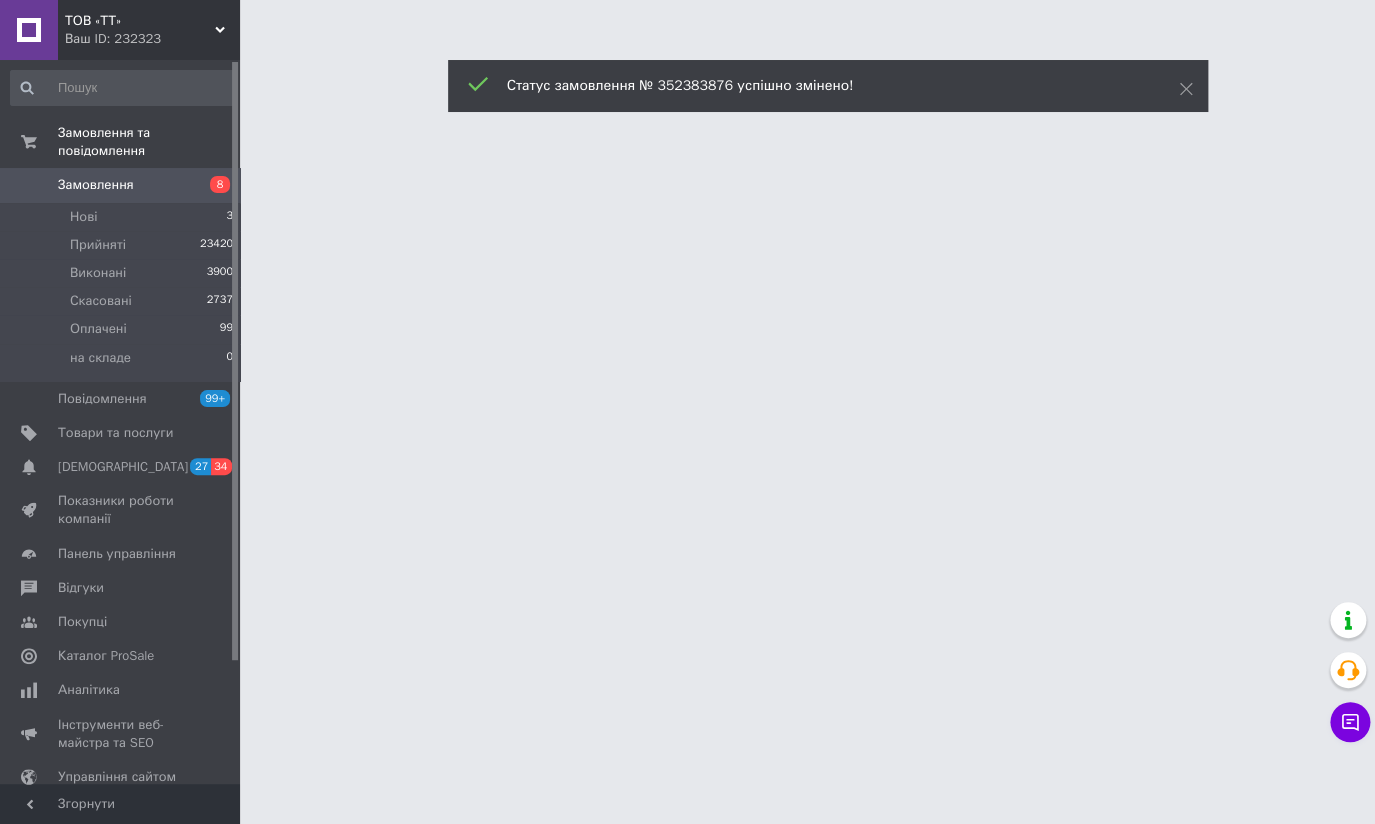 scroll, scrollTop: 0, scrollLeft: 0, axis: both 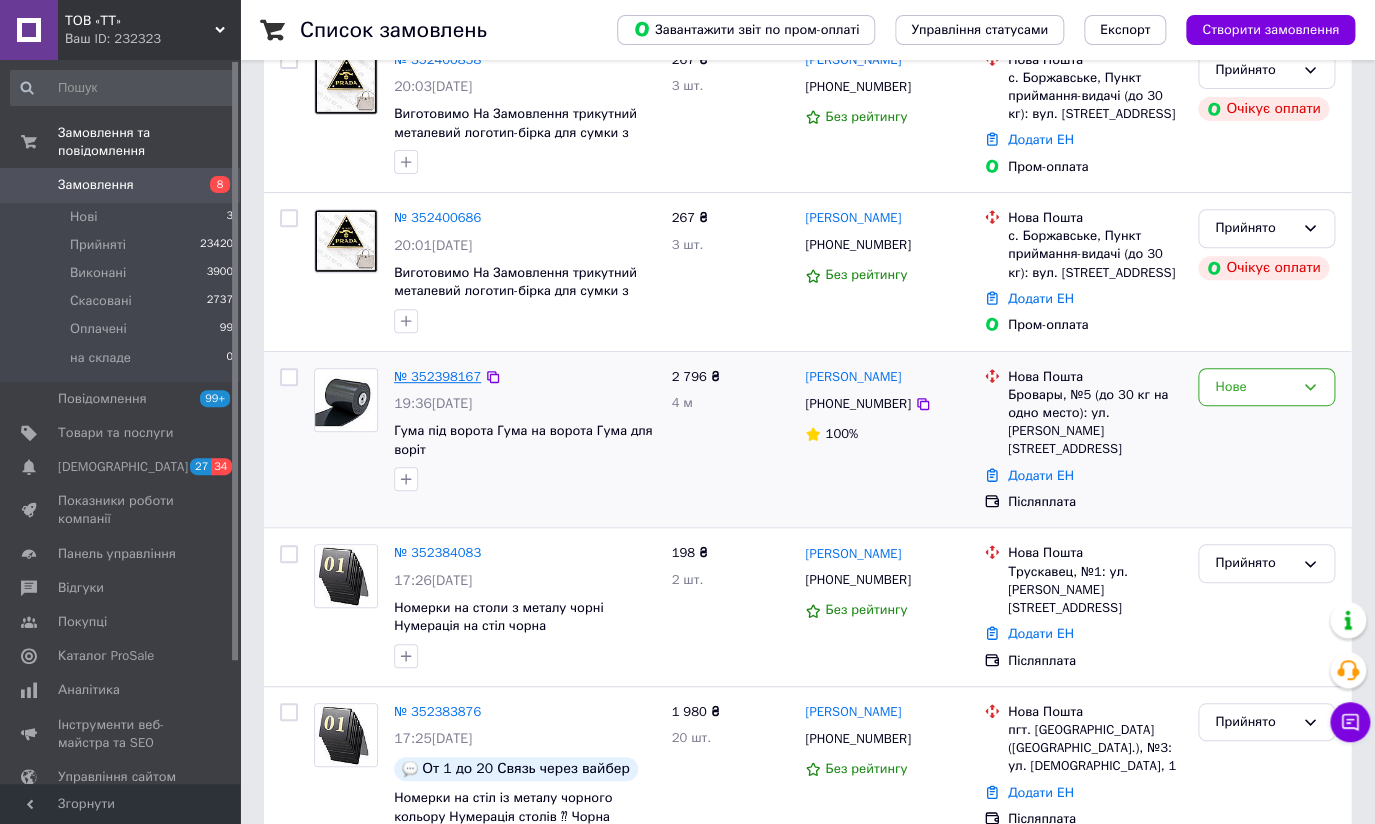 click on "№ 352398167" at bounding box center [437, 376] 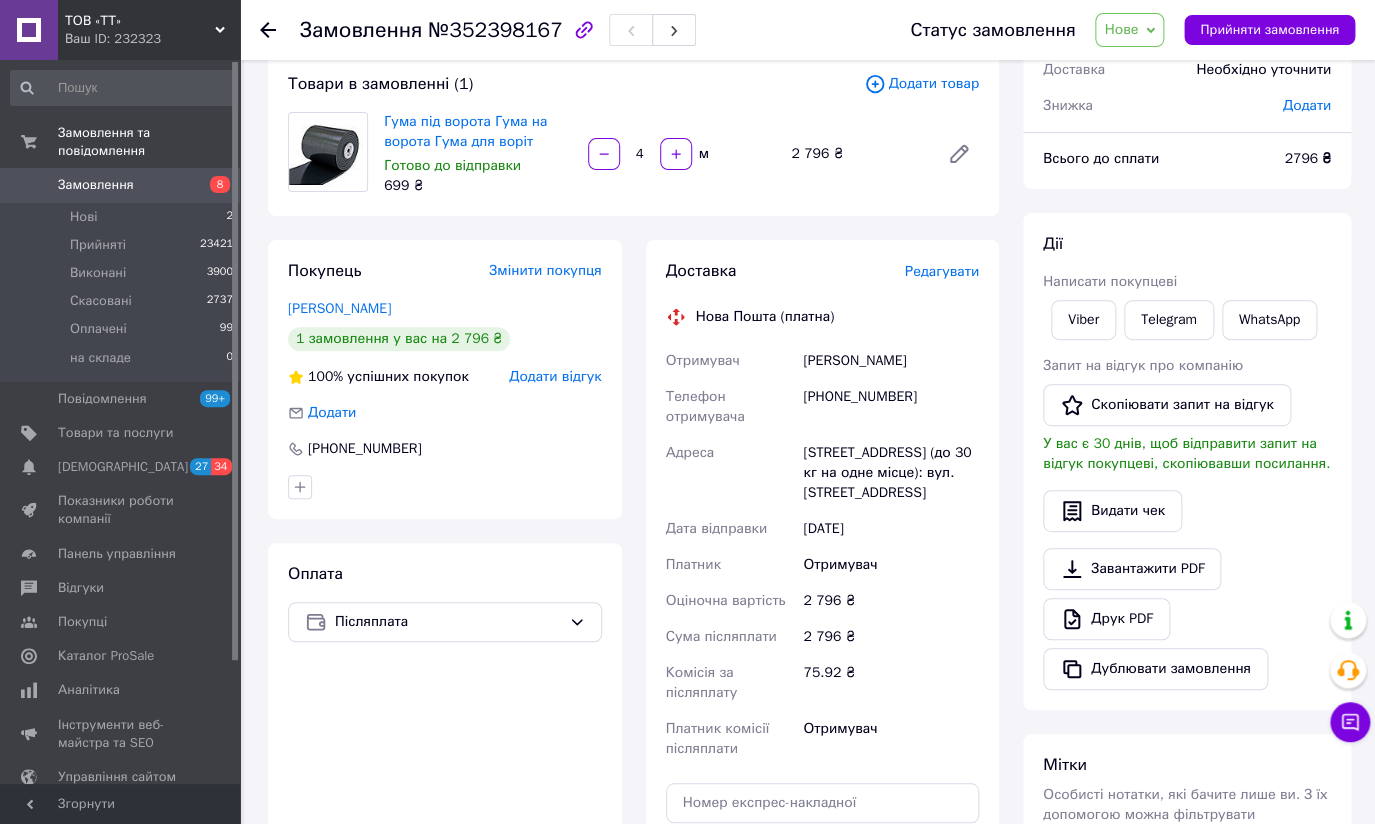 scroll, scrollTop: 0, scrollLeft: 0, axis: both 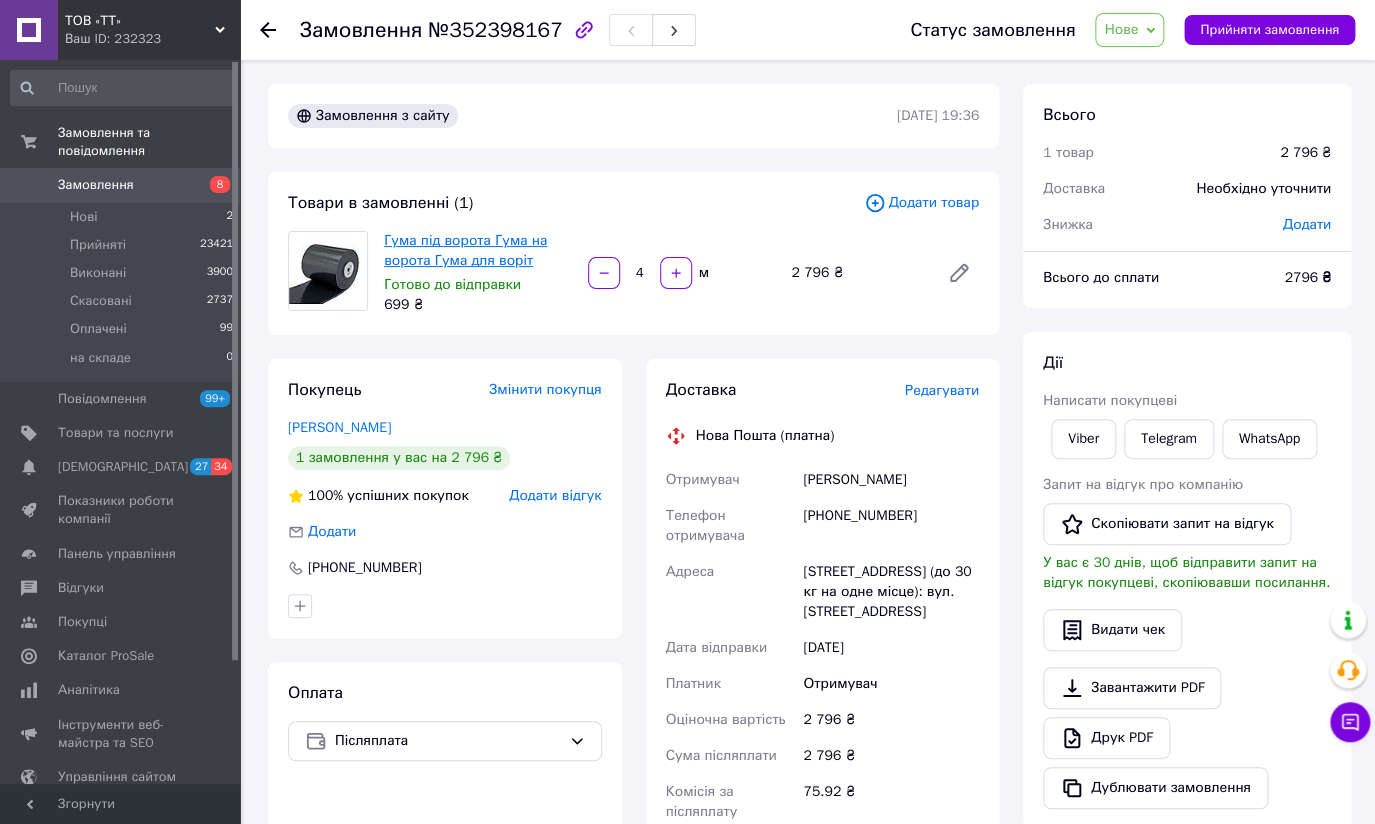 click on "Гума під ворота Гума на ворота Гума для воріт" at bounding box center (465, 250) 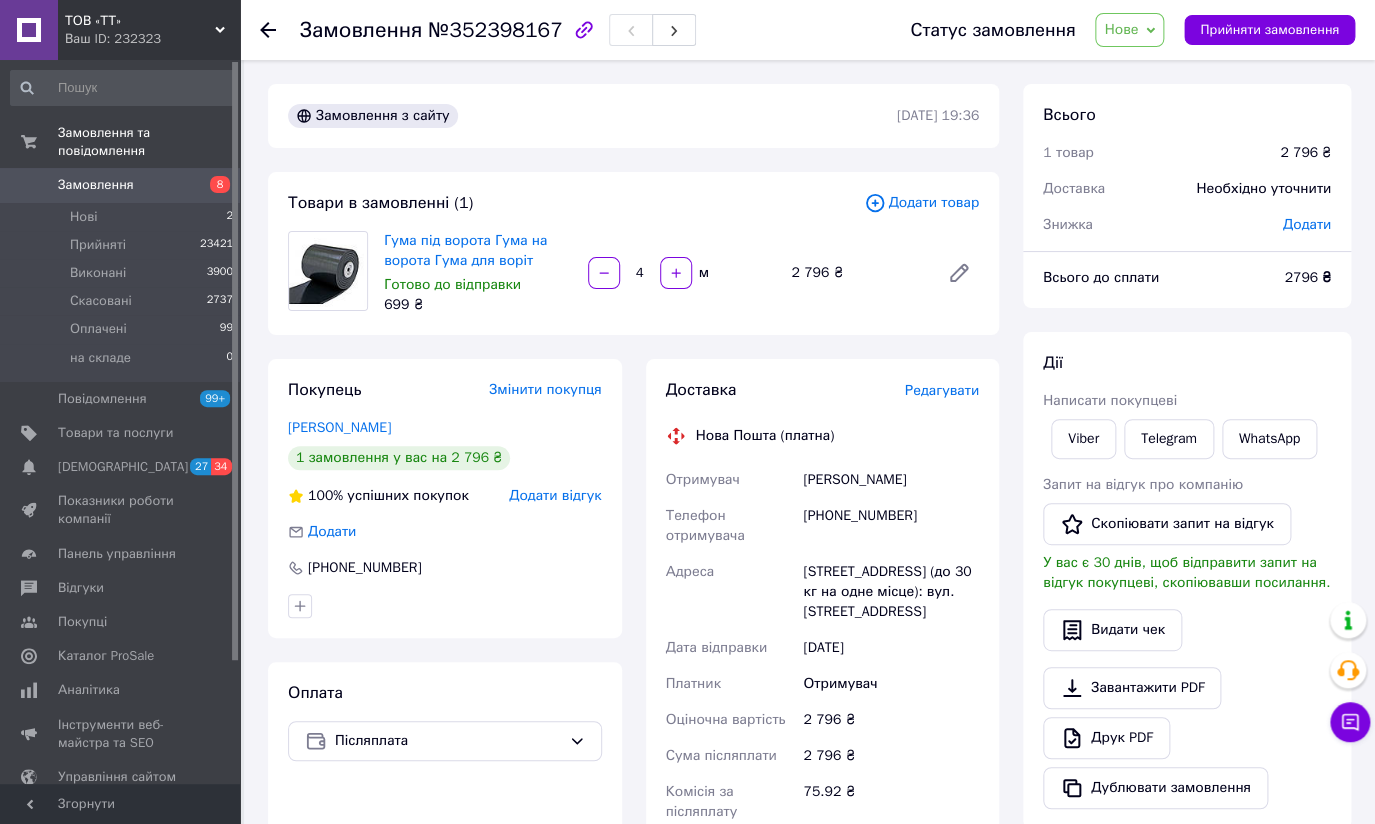 click 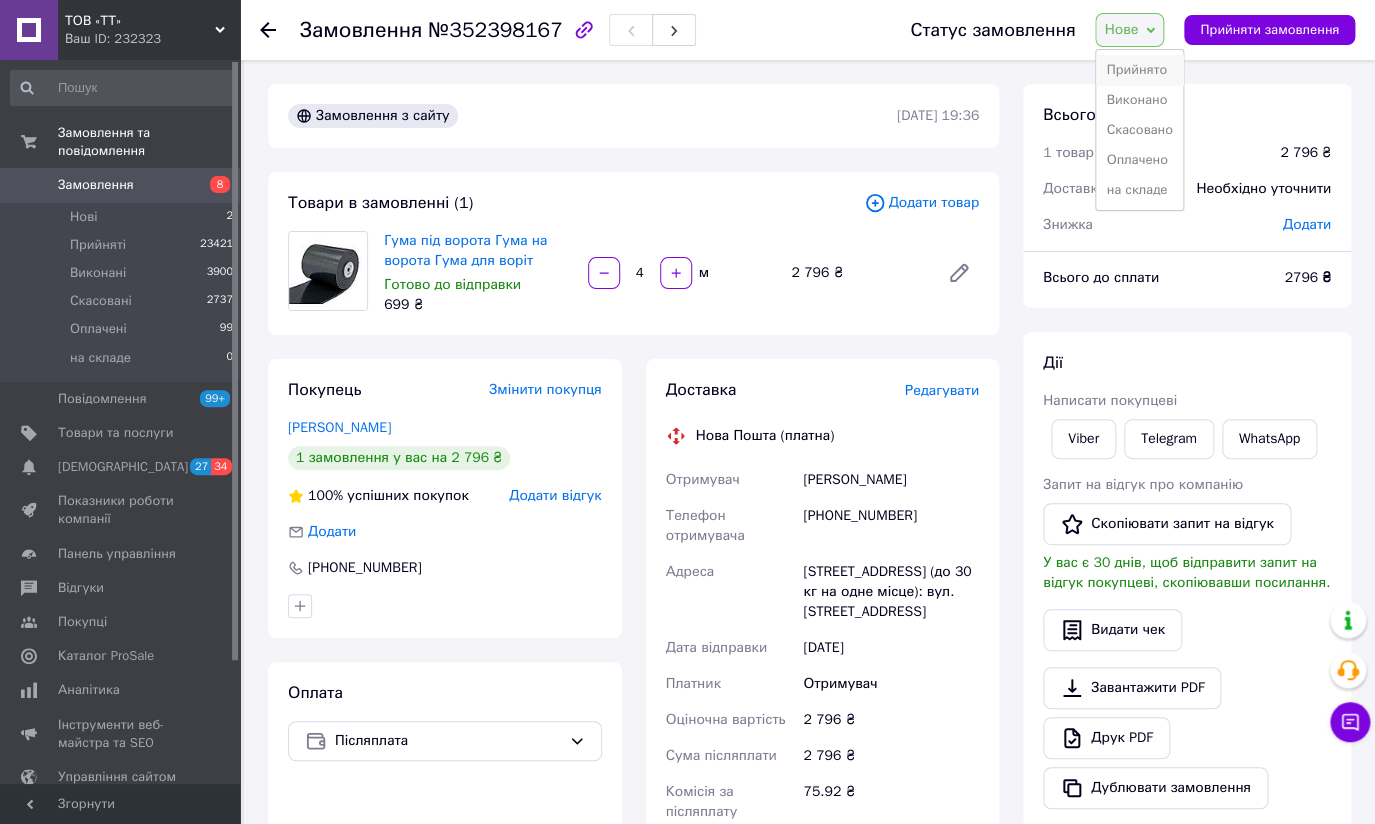 click on "Прийнято" at bounding box center [1139, 70] 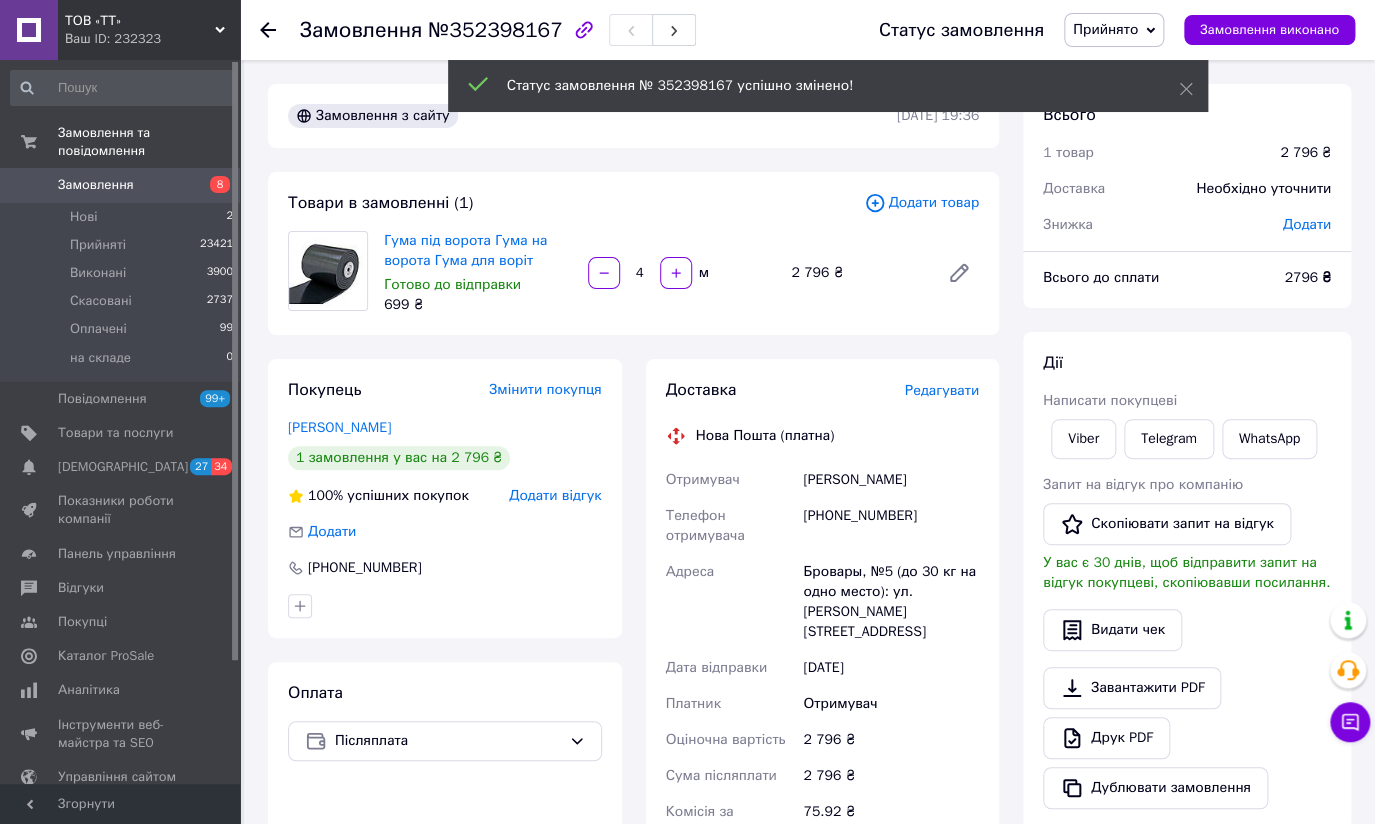 click on "Замовлення" at bounding box center [121, 185] 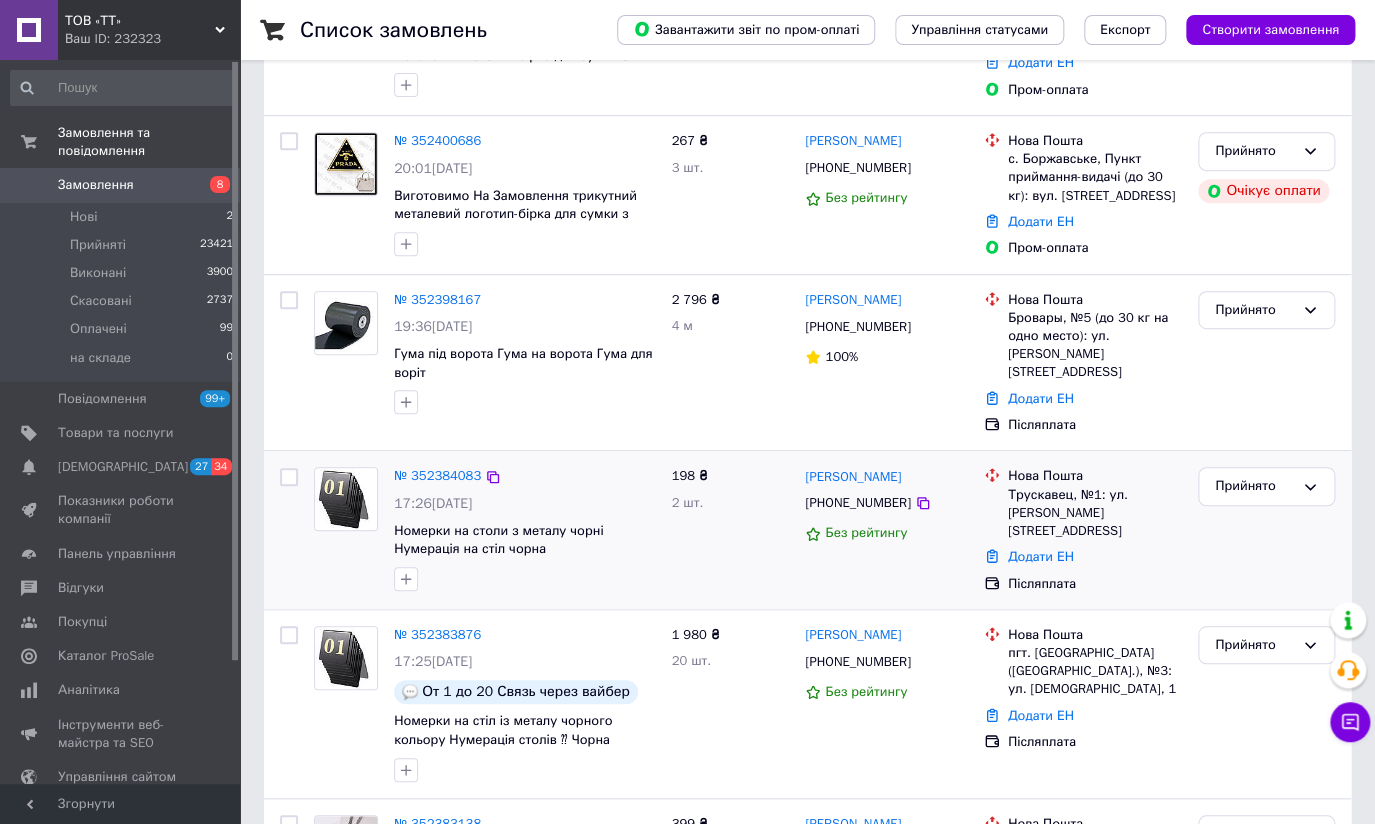 scroll, scrollTop: 272, scrollLeft: 0, axis: vertical 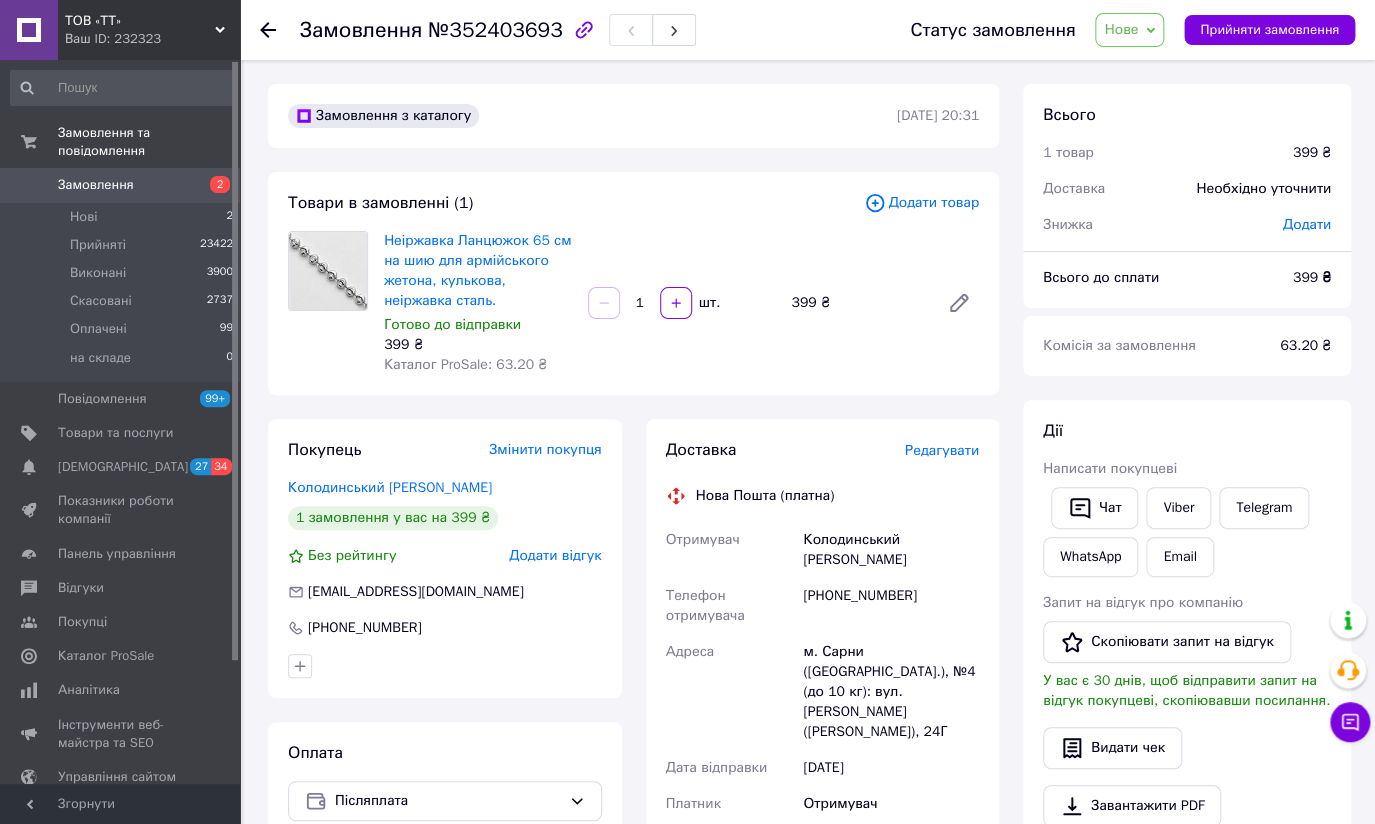click 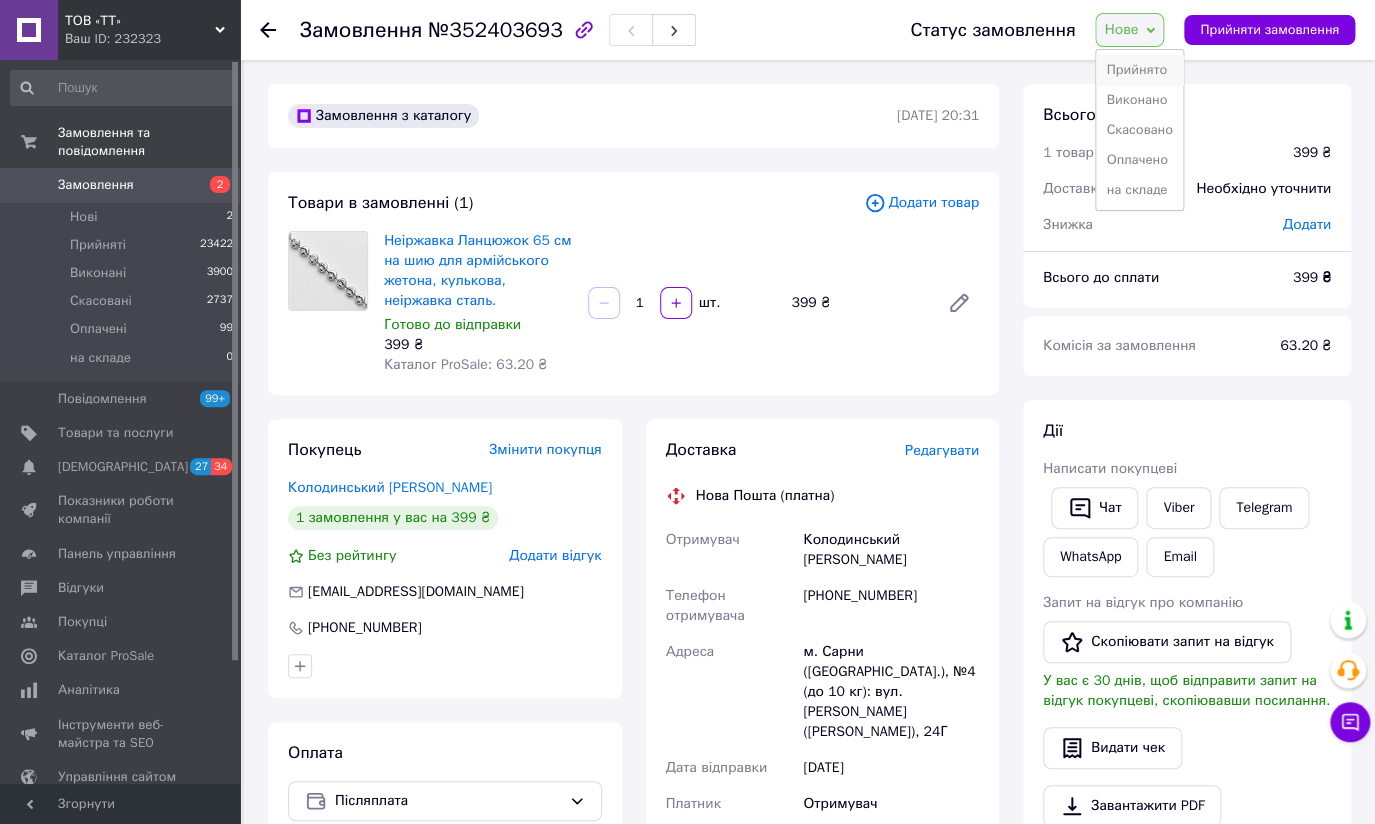 click on "Прийнято" at bounding box center (1139, 70) 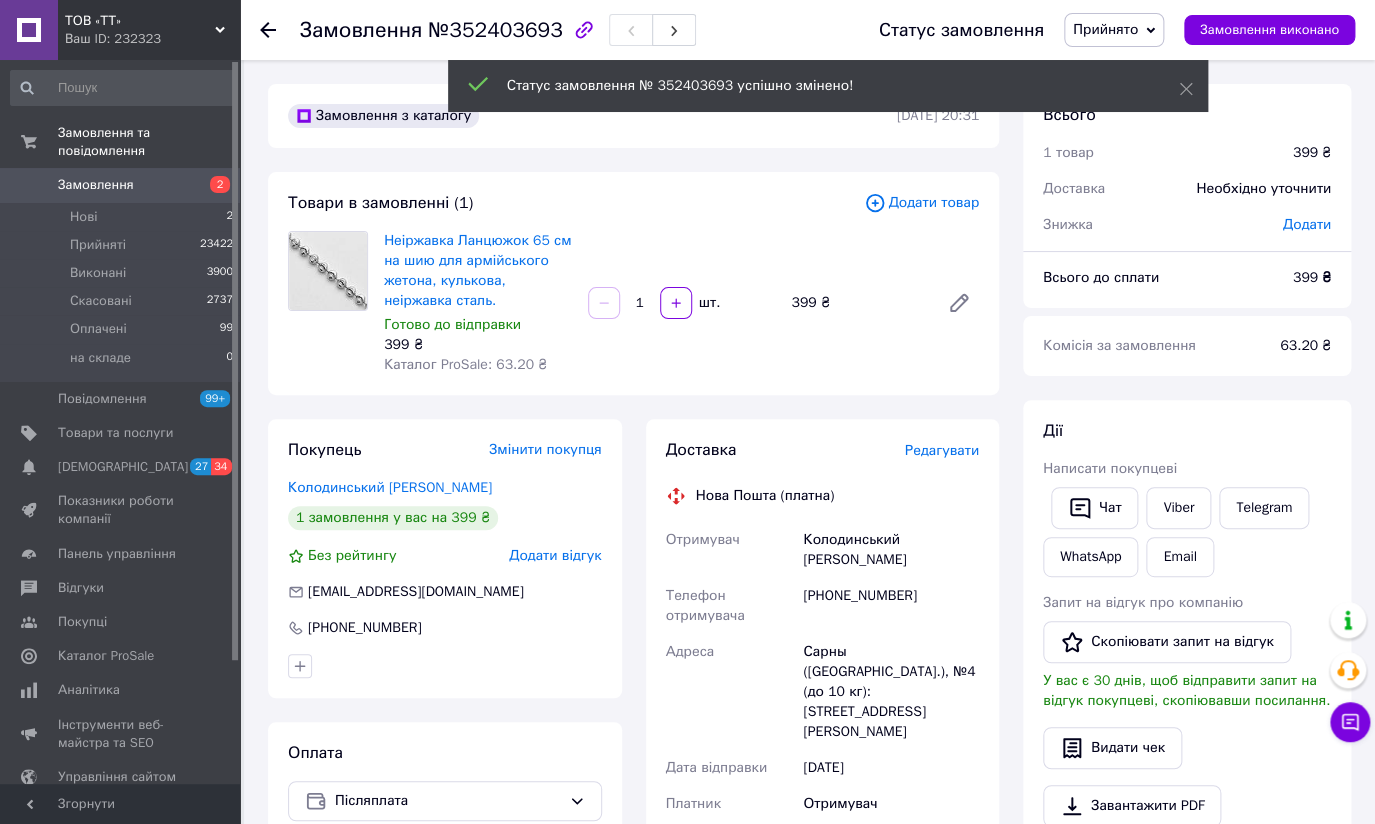 click on "2" at bounding box center (212, 185) 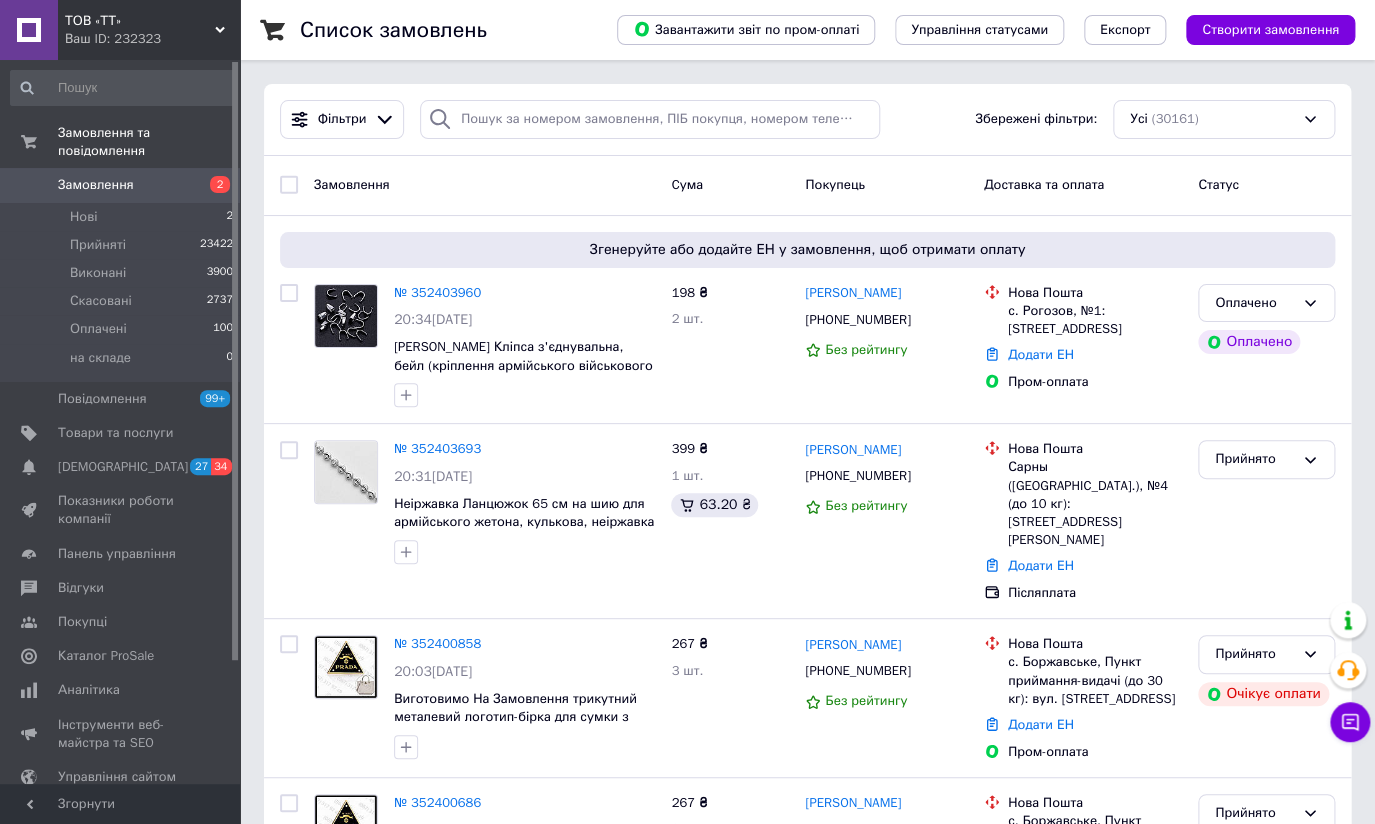 click on "Замовлення" at bounding box center (121, 185) 